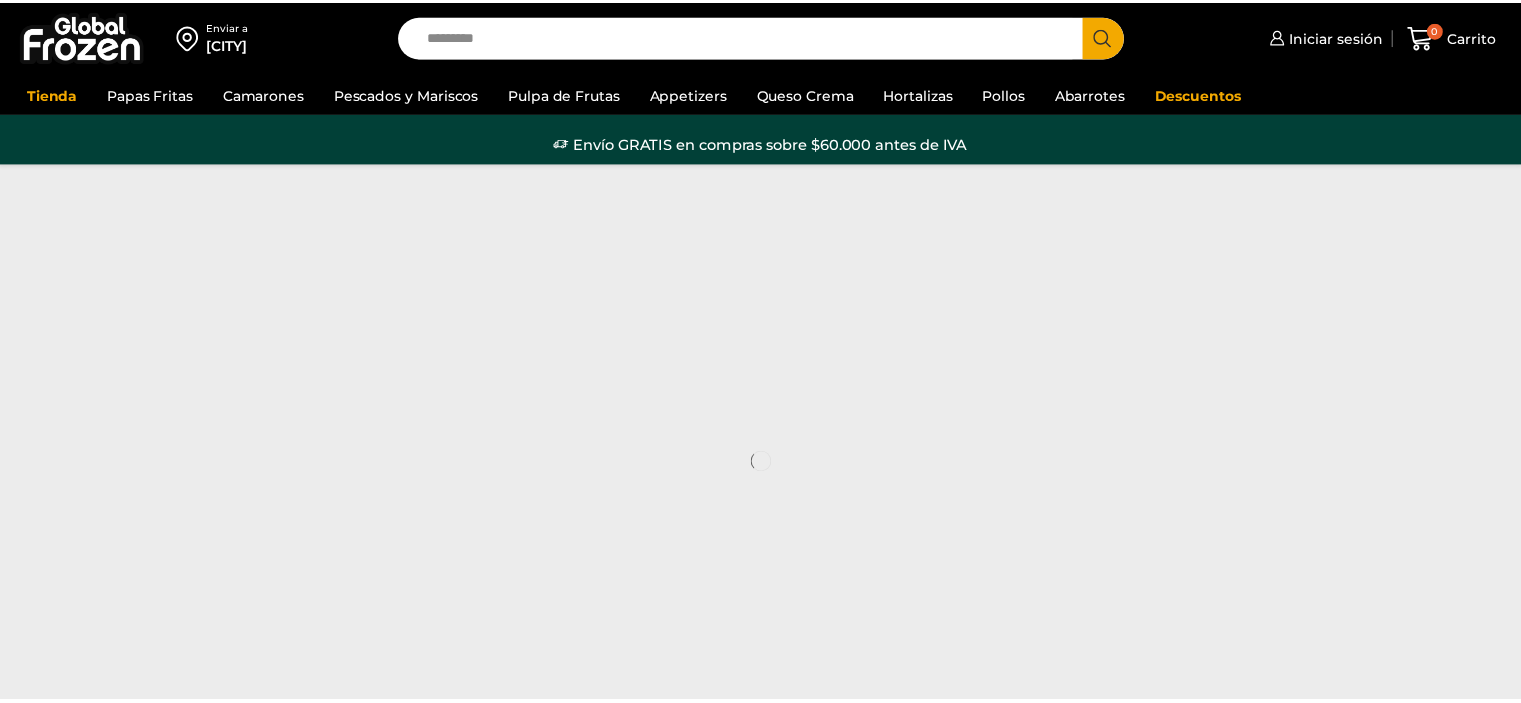 scroll, scrollTop: 0, scrollLeft: 0, axis: both 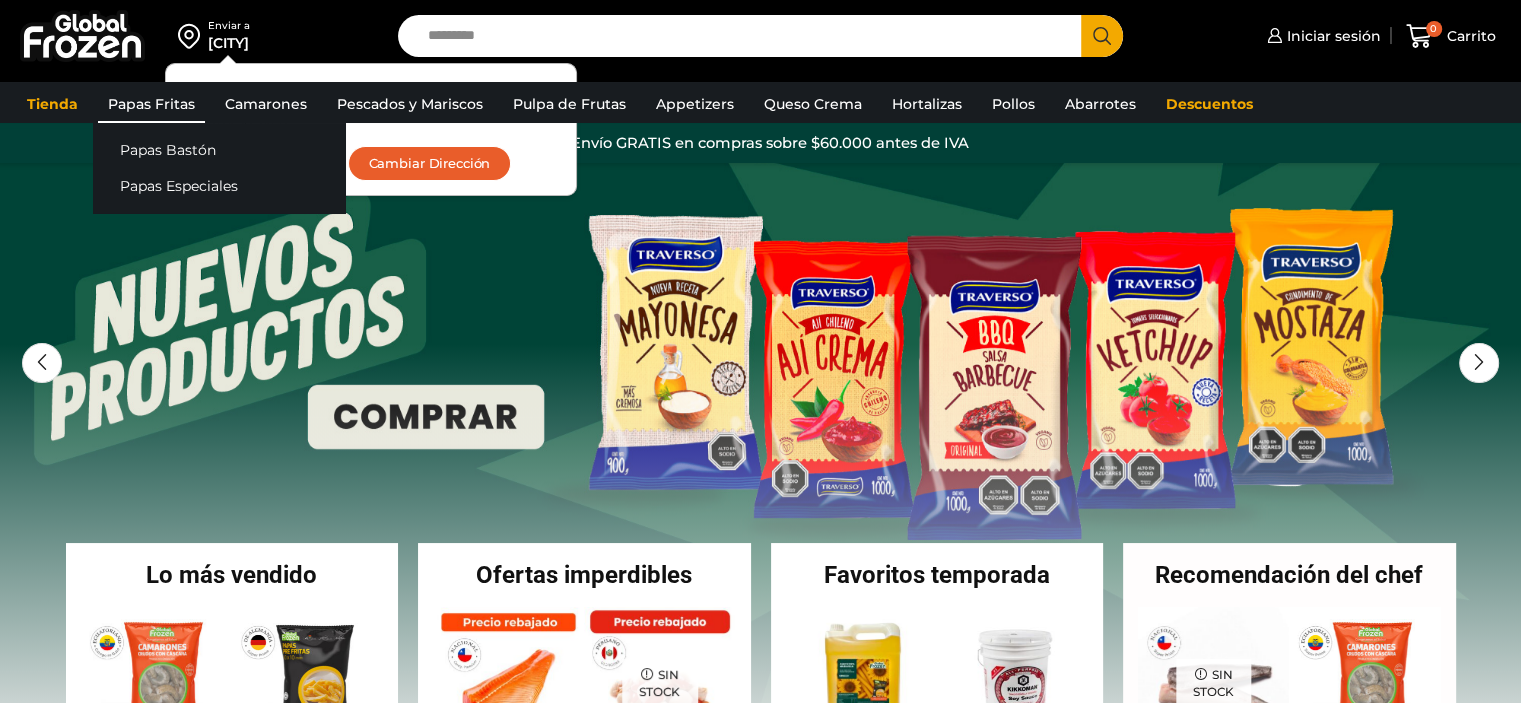 click on "Papas Fritas" at bounding box center [151, 104] 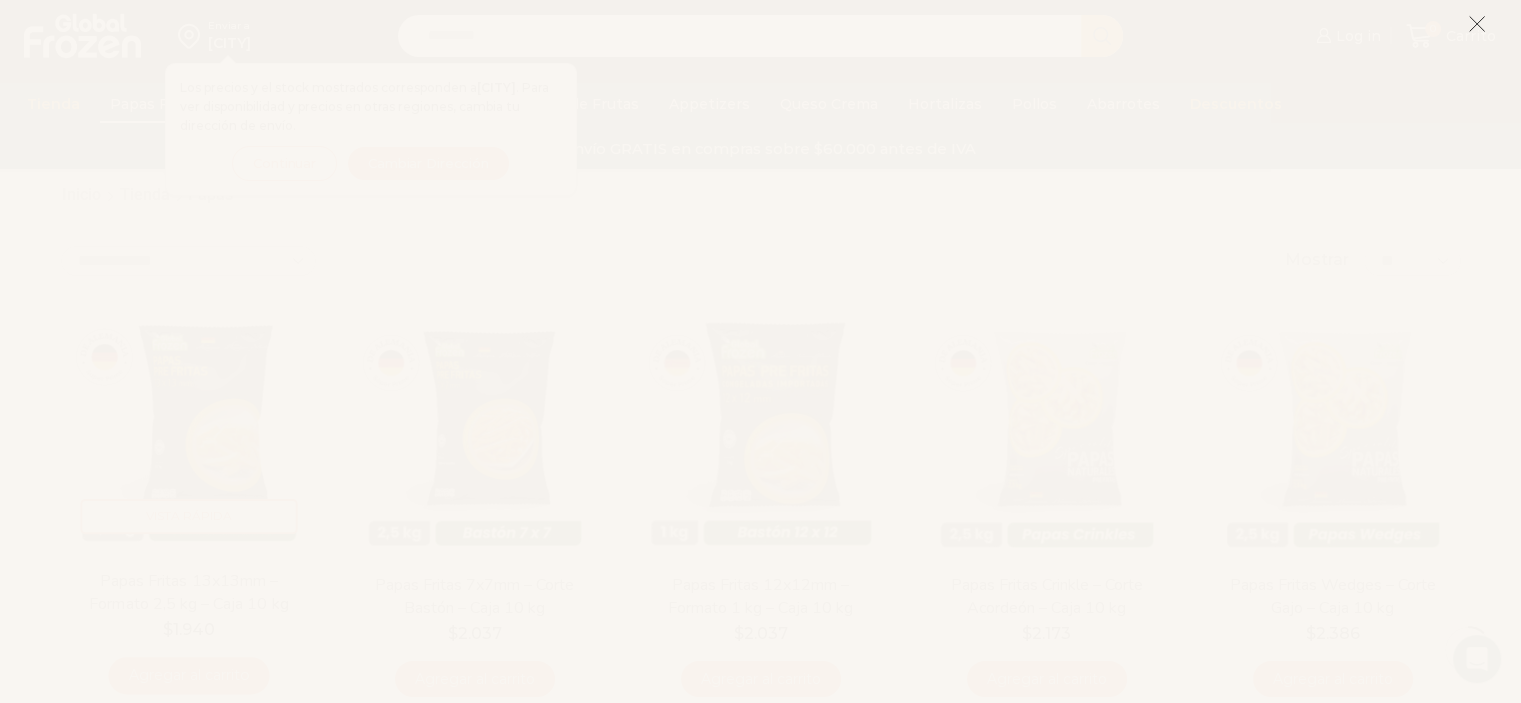 scroll, scrollTop: 0, scrollLeft: 0, axis: both 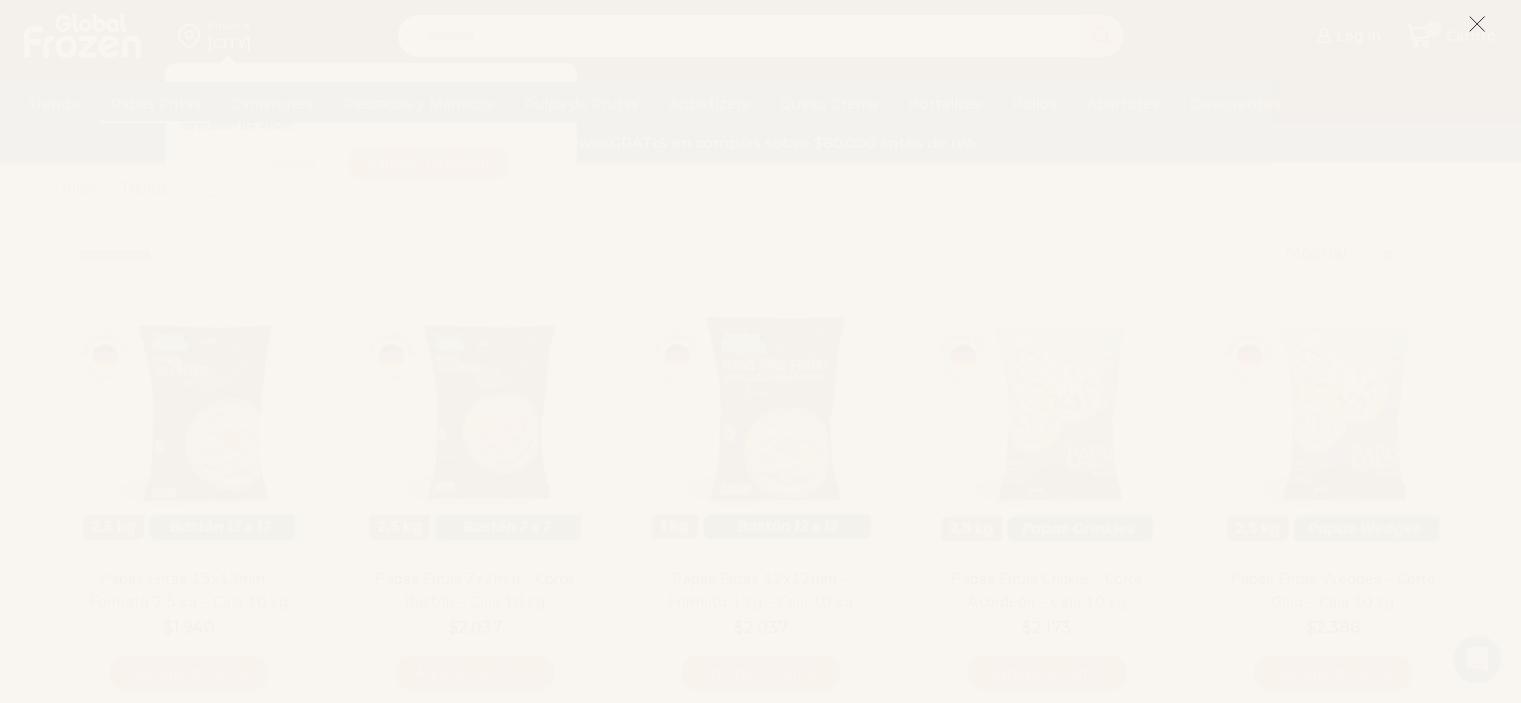 click at bounding box center (1477, 24) 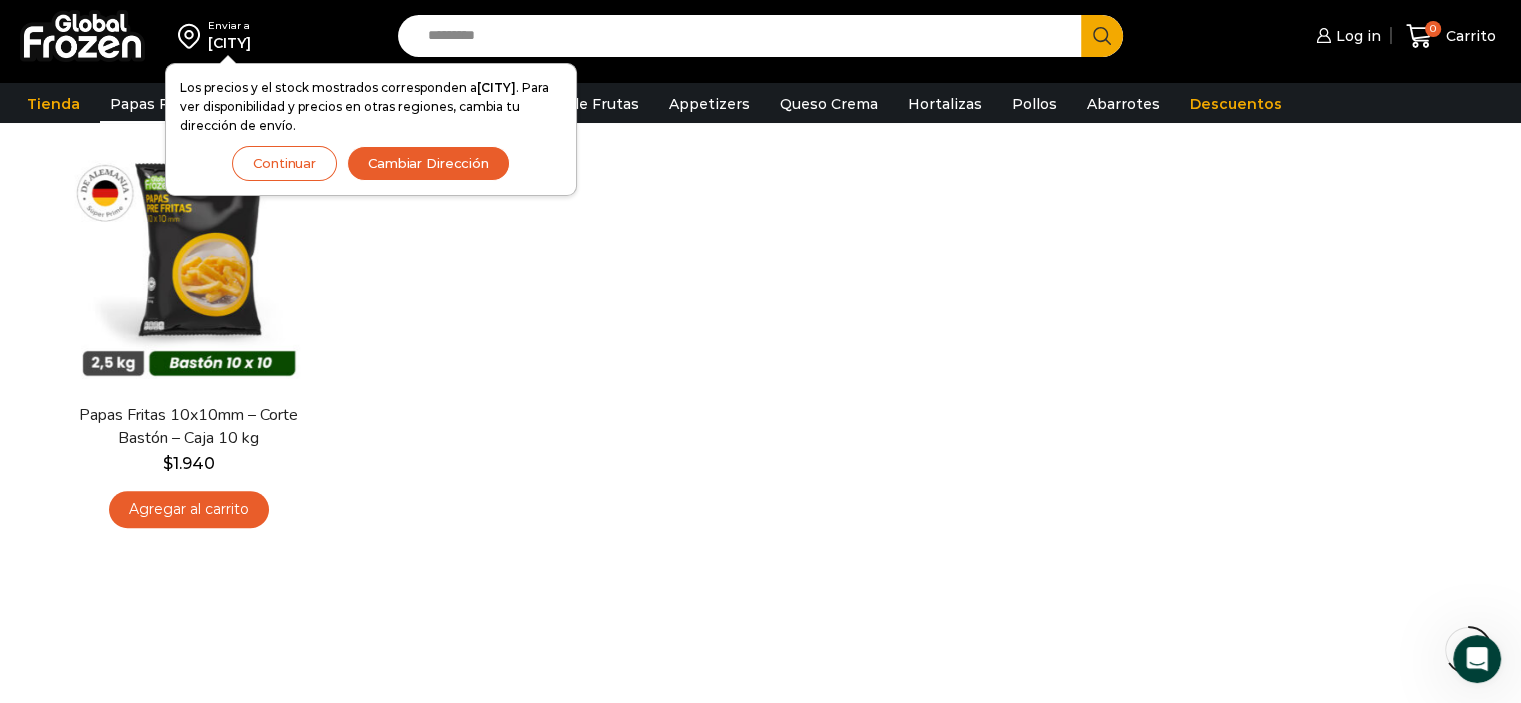scroll, scrollTop: 1100, scrollLeft: 0, axis: vertical 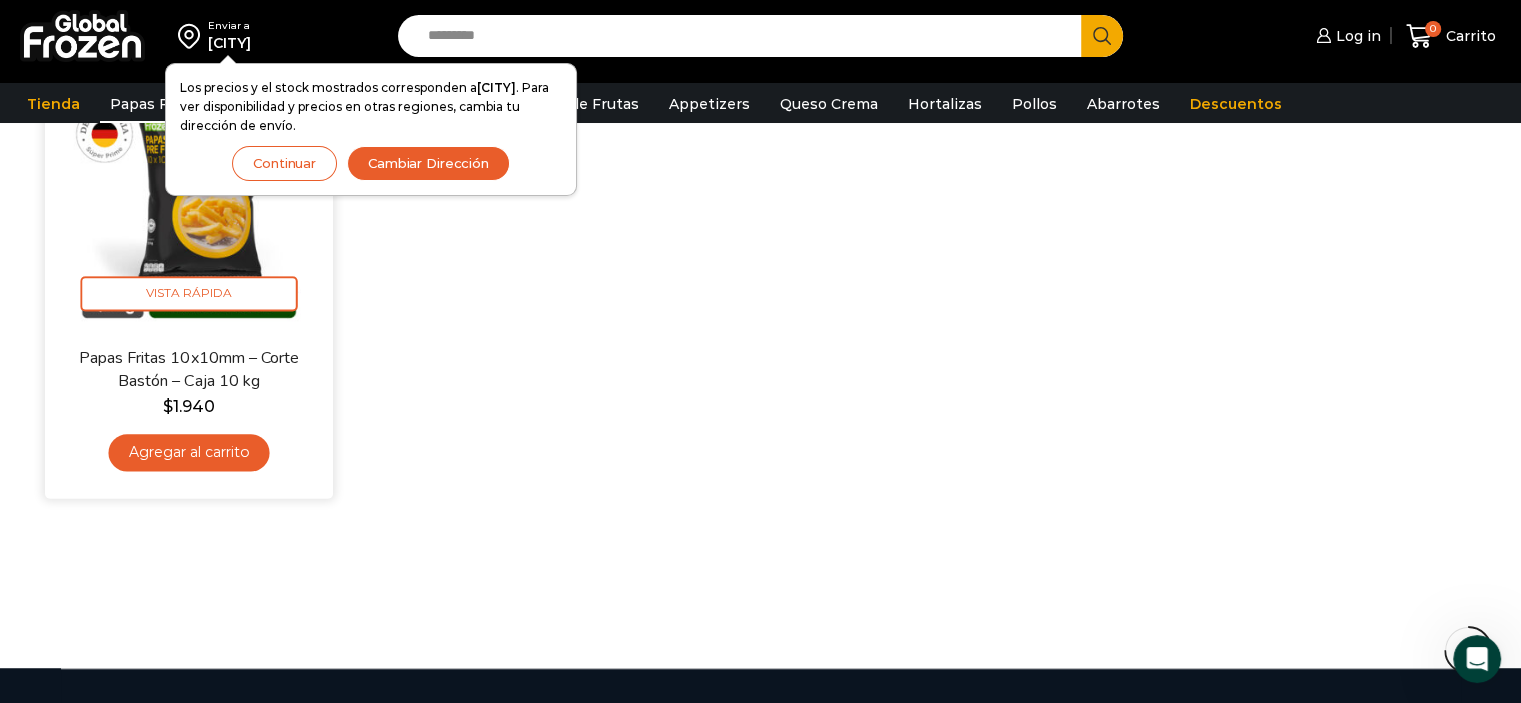 click on "Agregar al carrito" at bounding box center [188, 452] 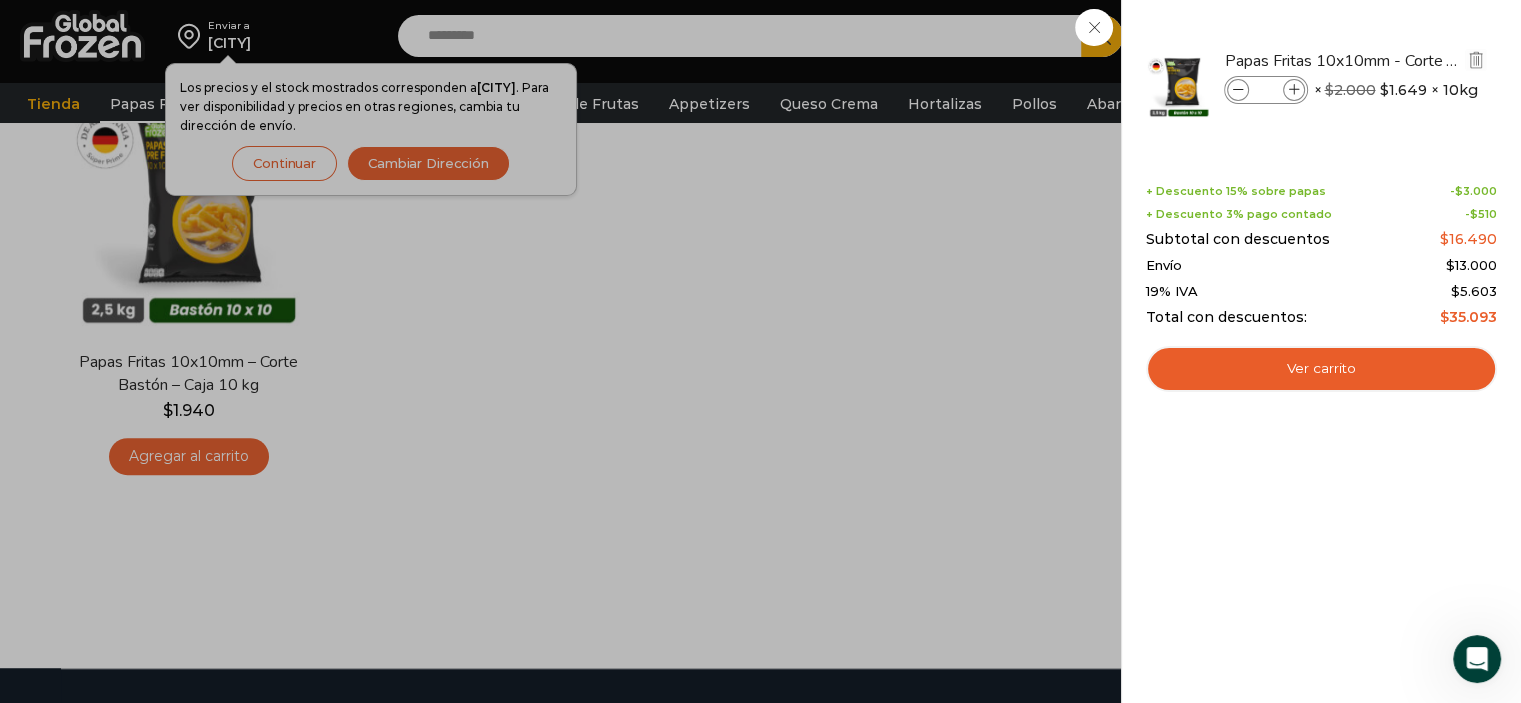 click at bounding box center (1294, 90) 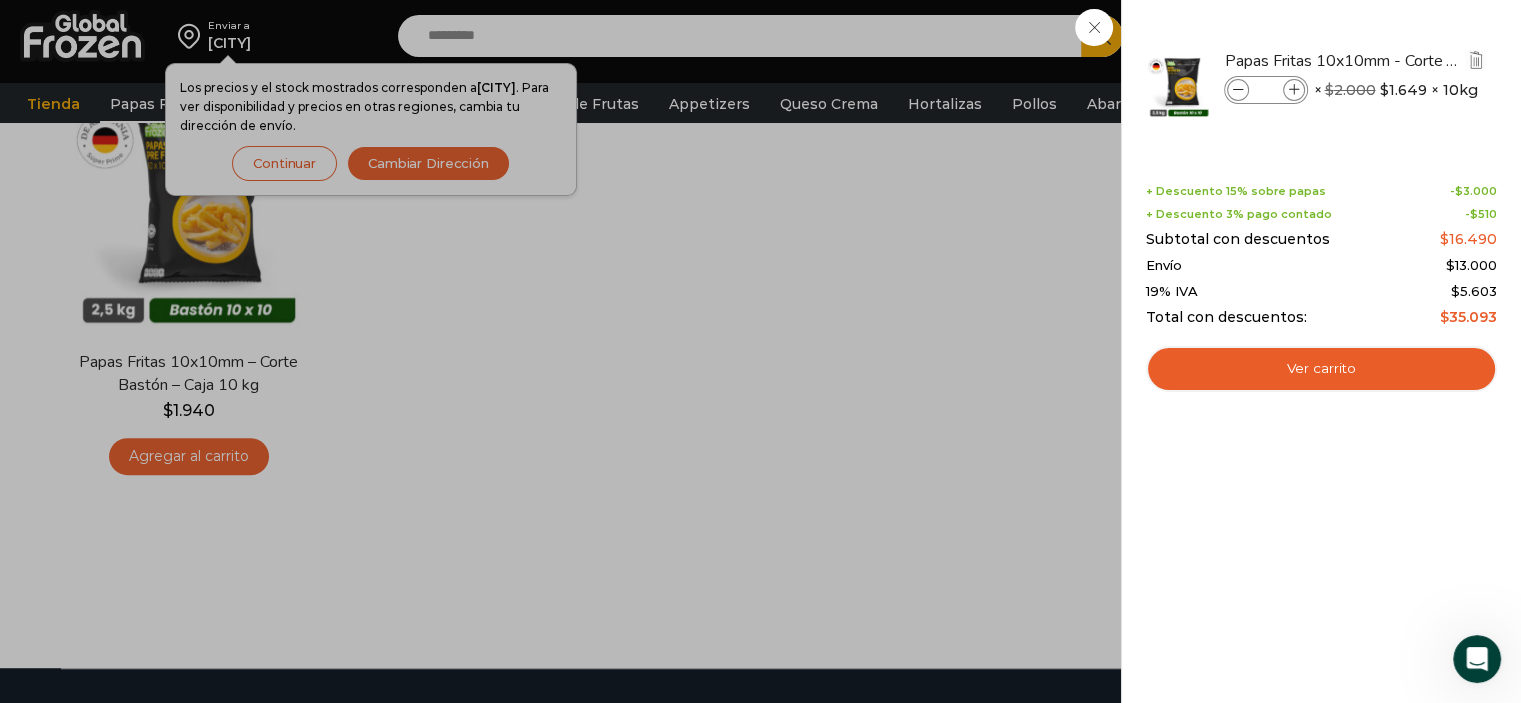 click at bounding box center (1294, 90) 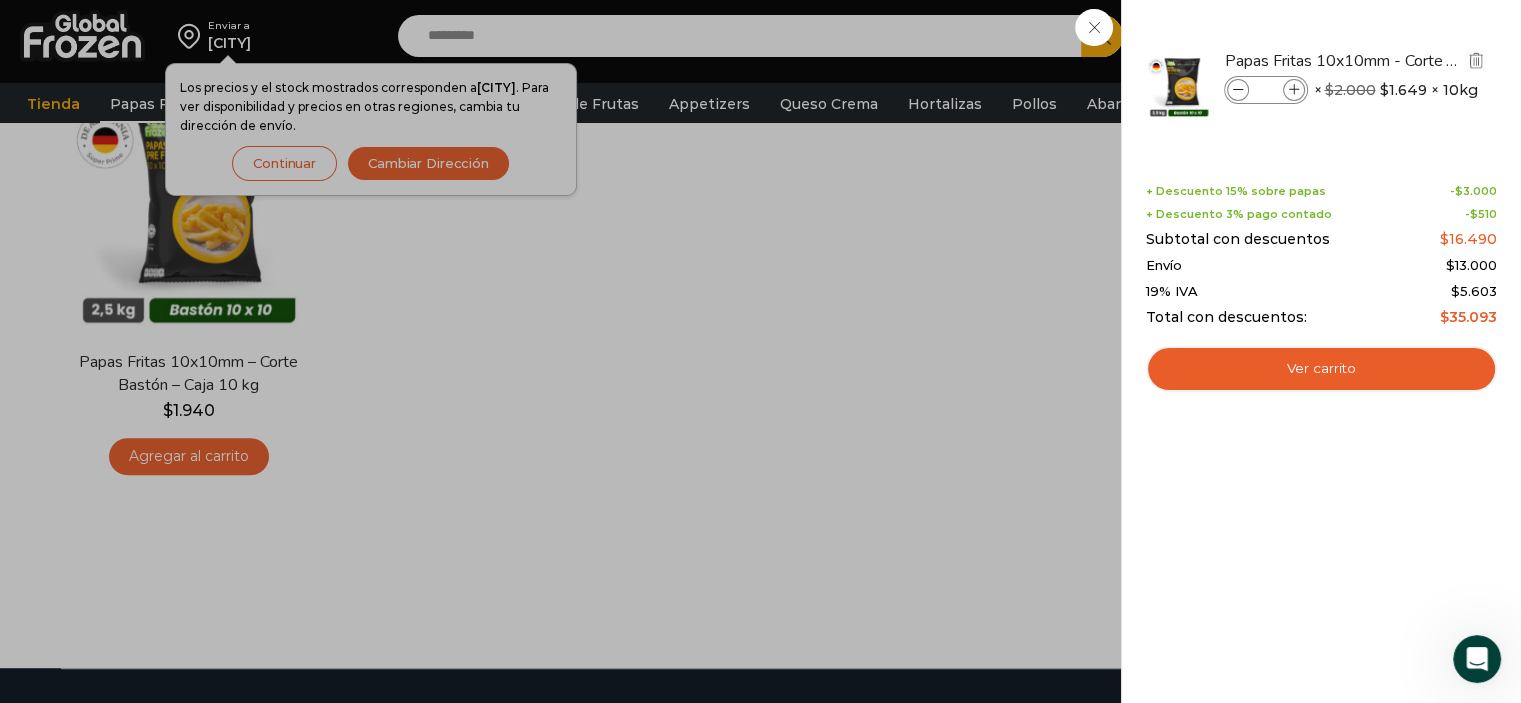 click at bounding box center (1294, 90) 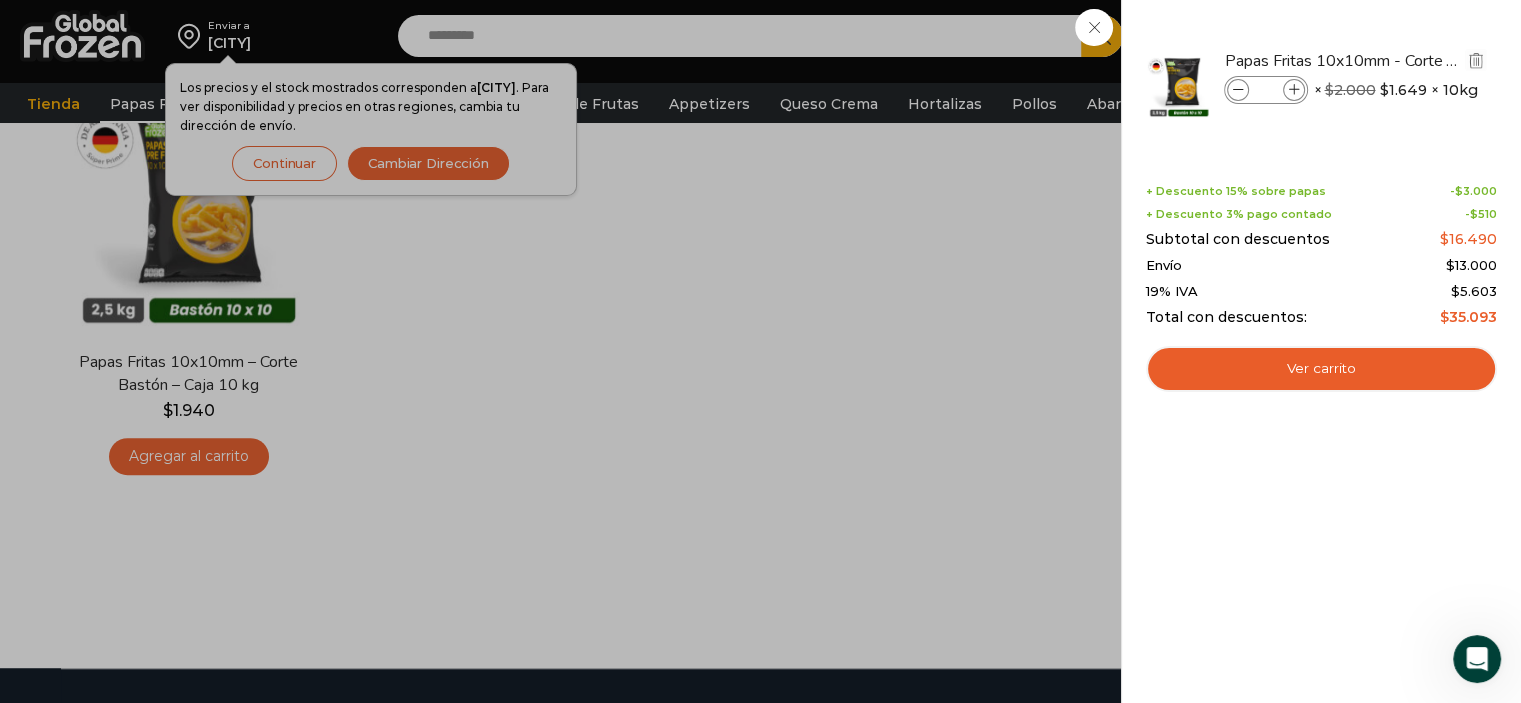 click at bounding box center (1294, 90) 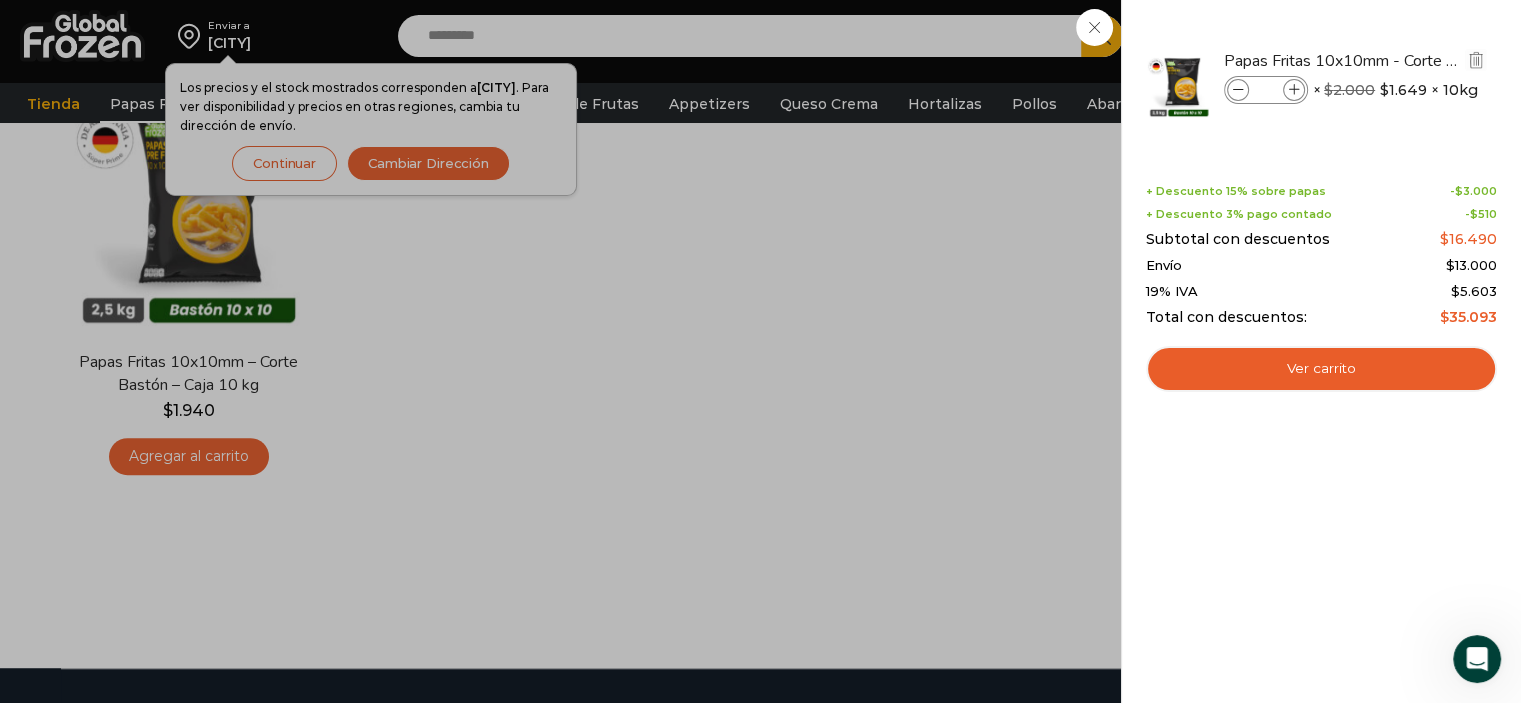 click at bounding box center (1294, 90) 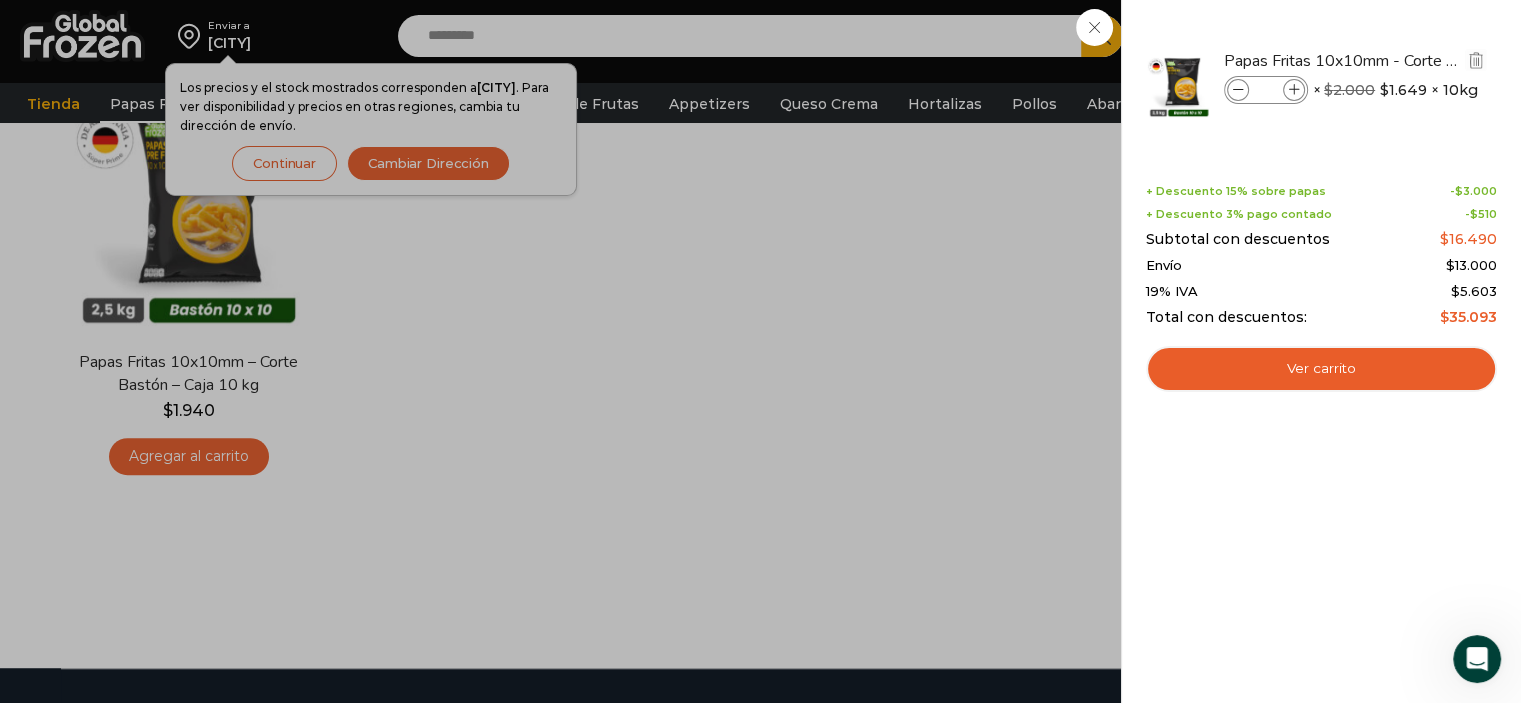 click at bounding box center [1294, 90] 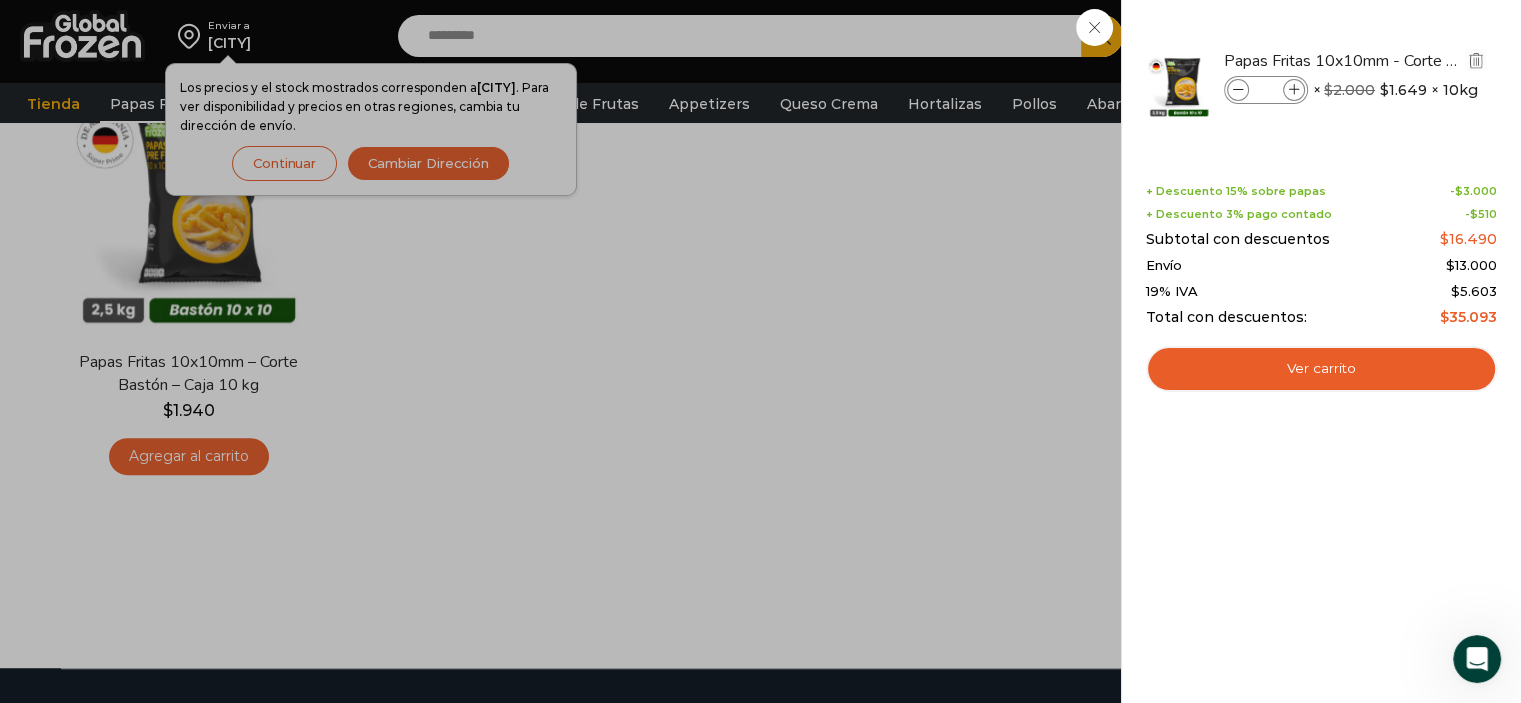 click at bounding box center (1294, 90) 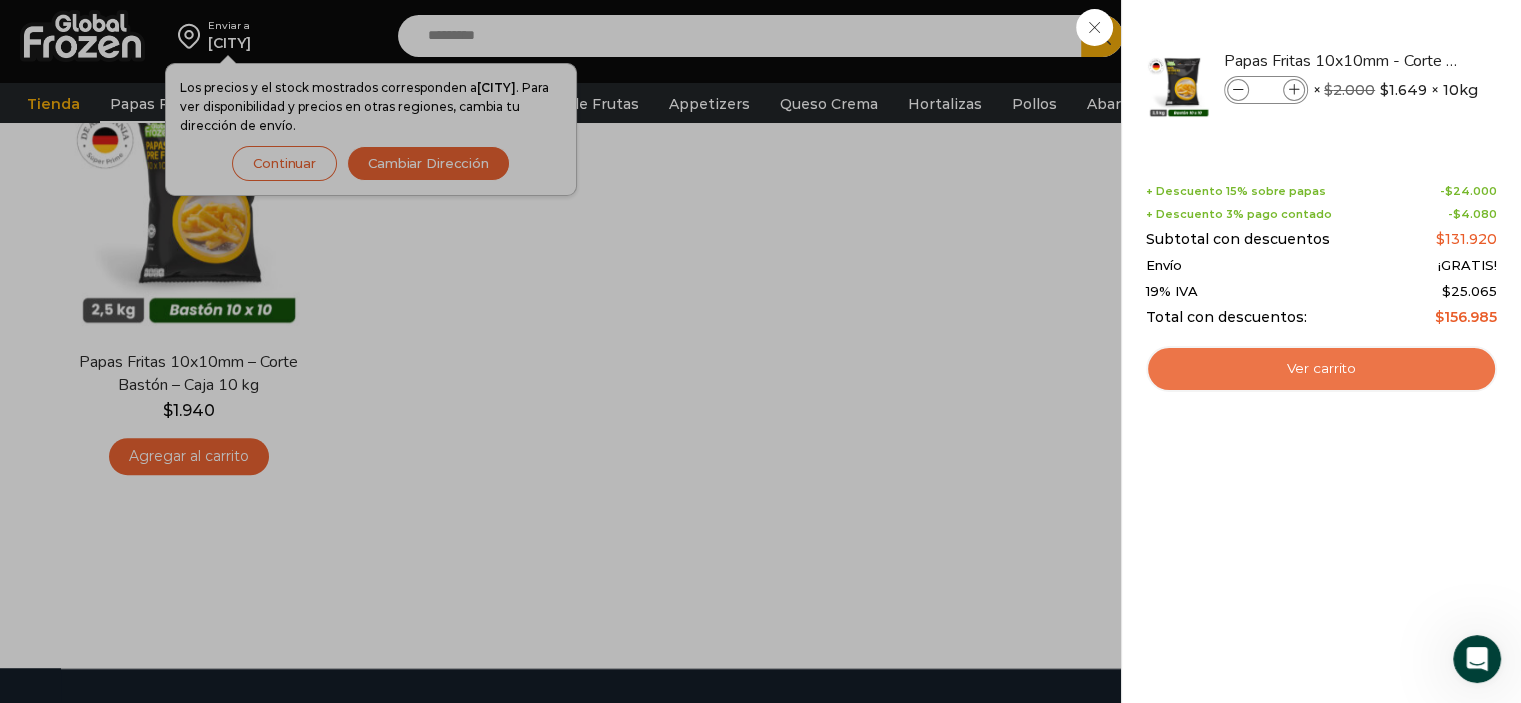 click on "Ver carrito" at bounding box center [1321, 369] 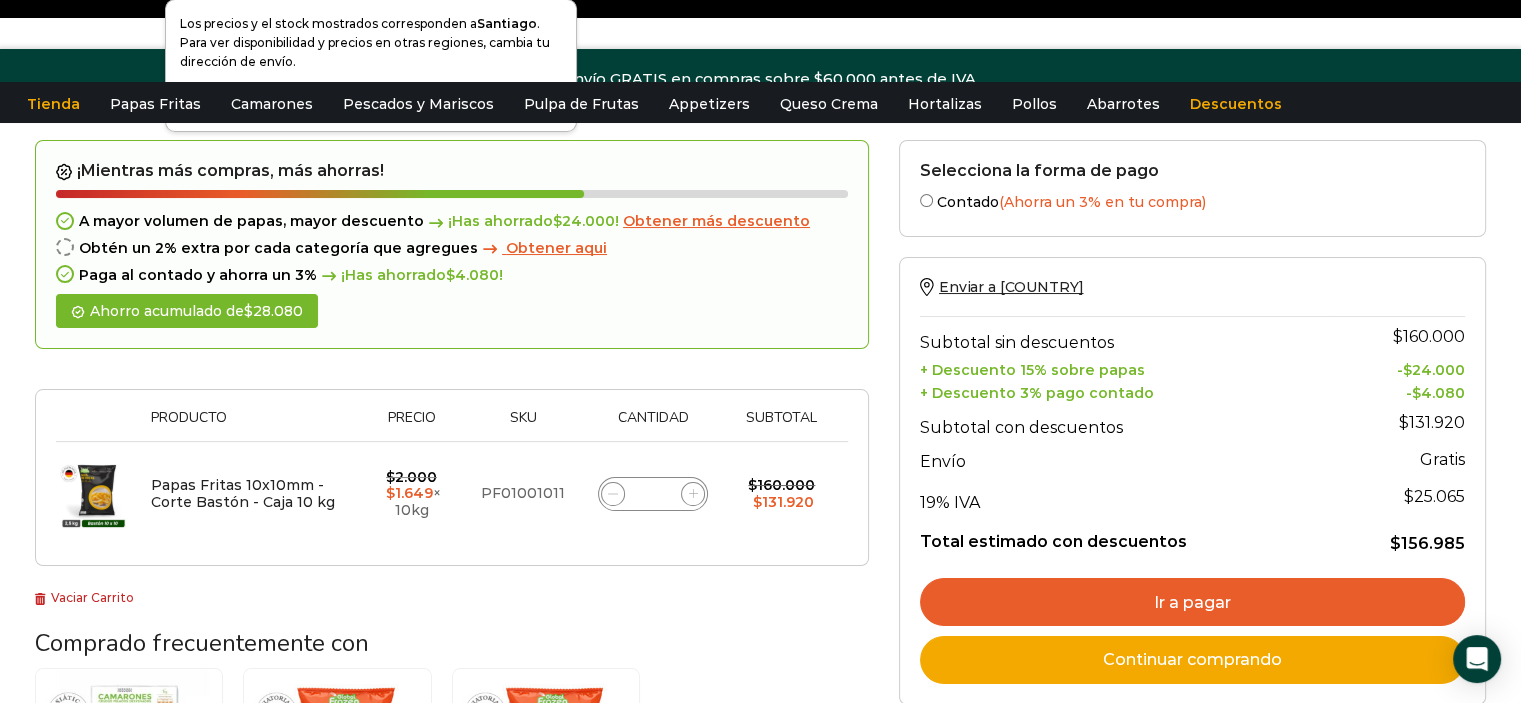 scroll, scrollTop: 100, scrollLeft: 0, axis: vertical 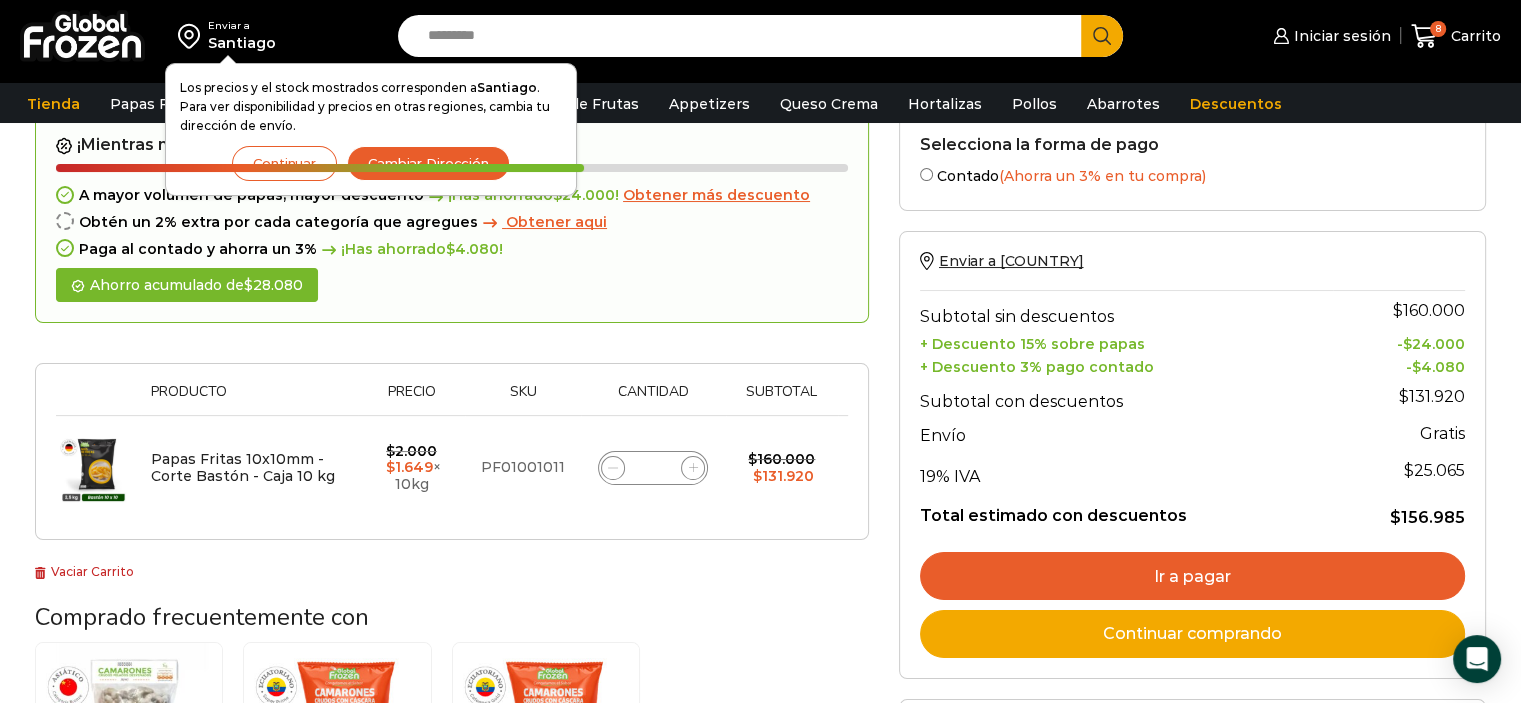 click on "Ir a pagar" at bounding box center [1192, 576] 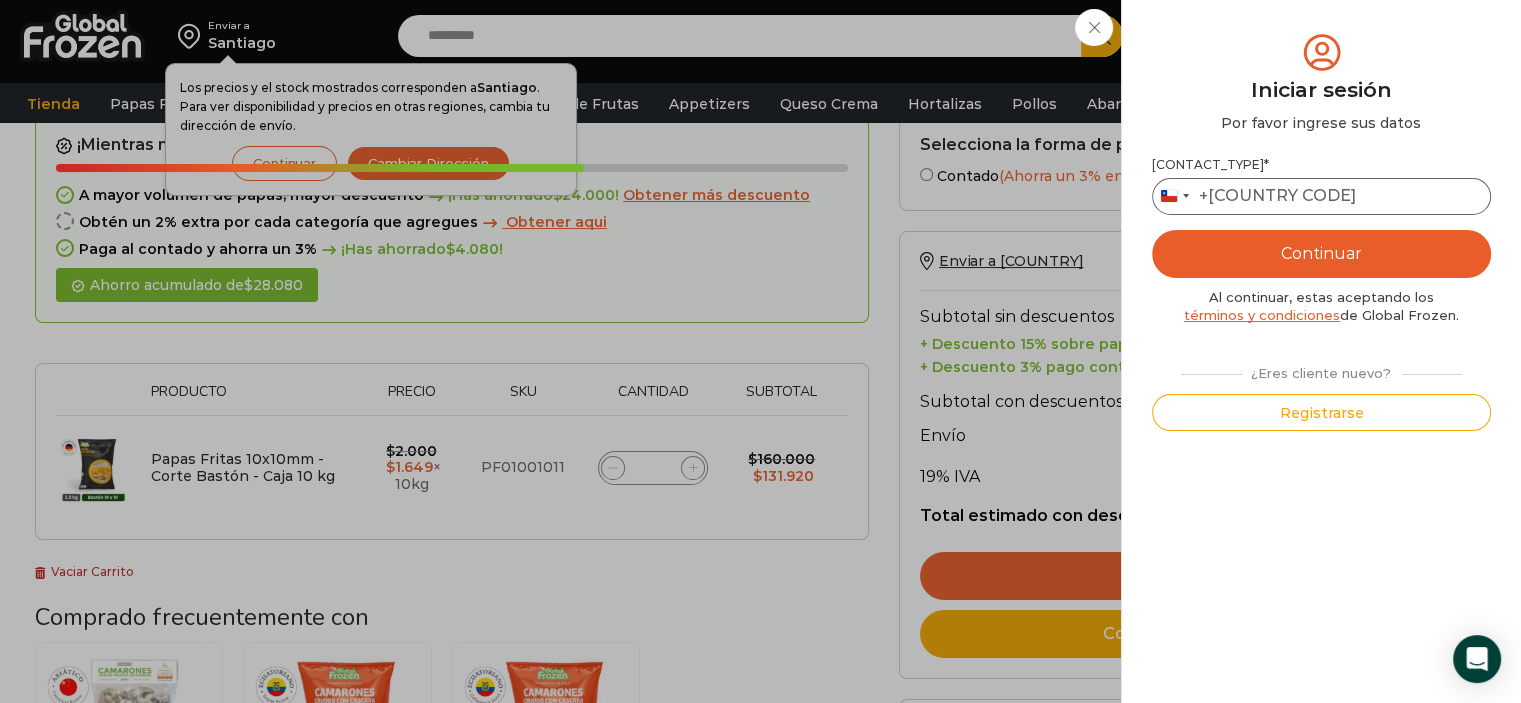 click on "Teléfono
*" at bounding box center (1321, 196) 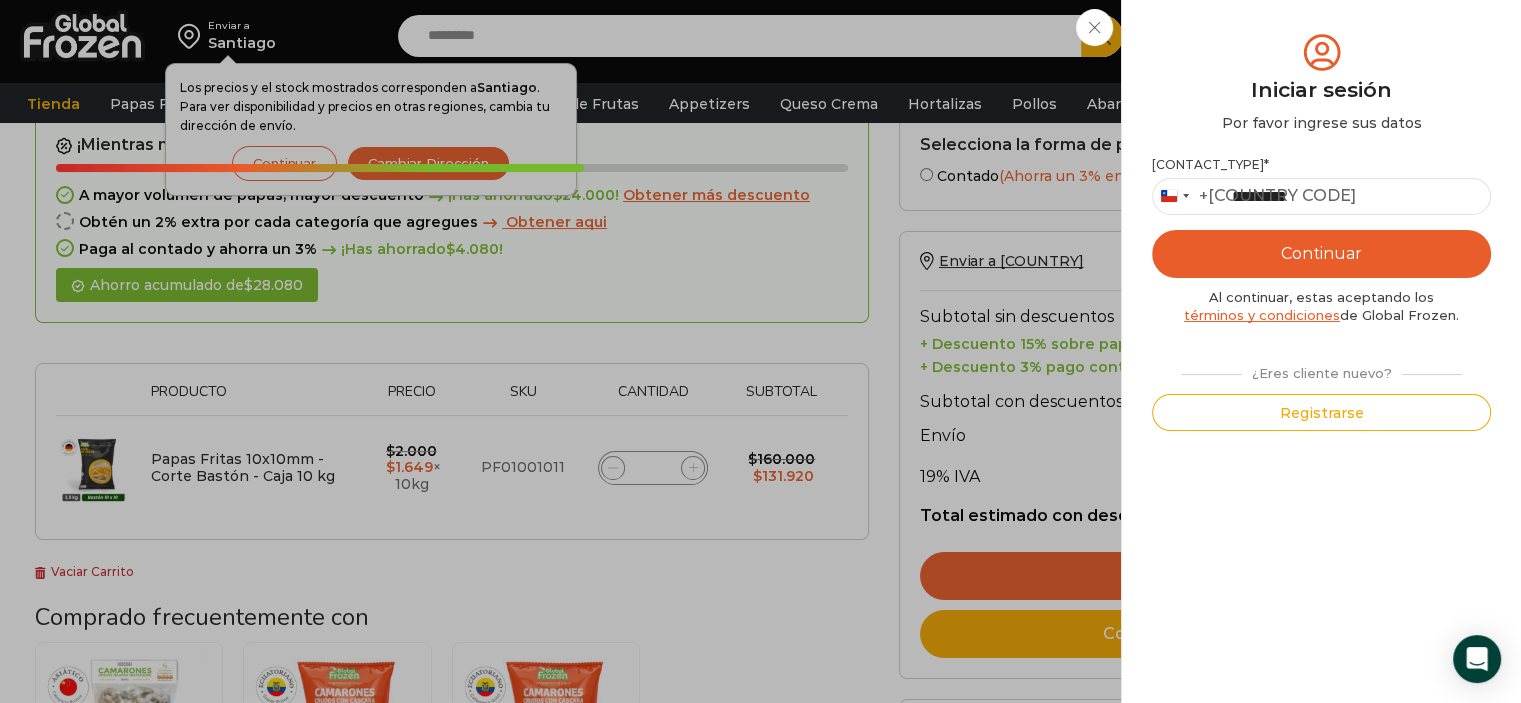 click on "Continuar" at bounding box center (1321, 254) 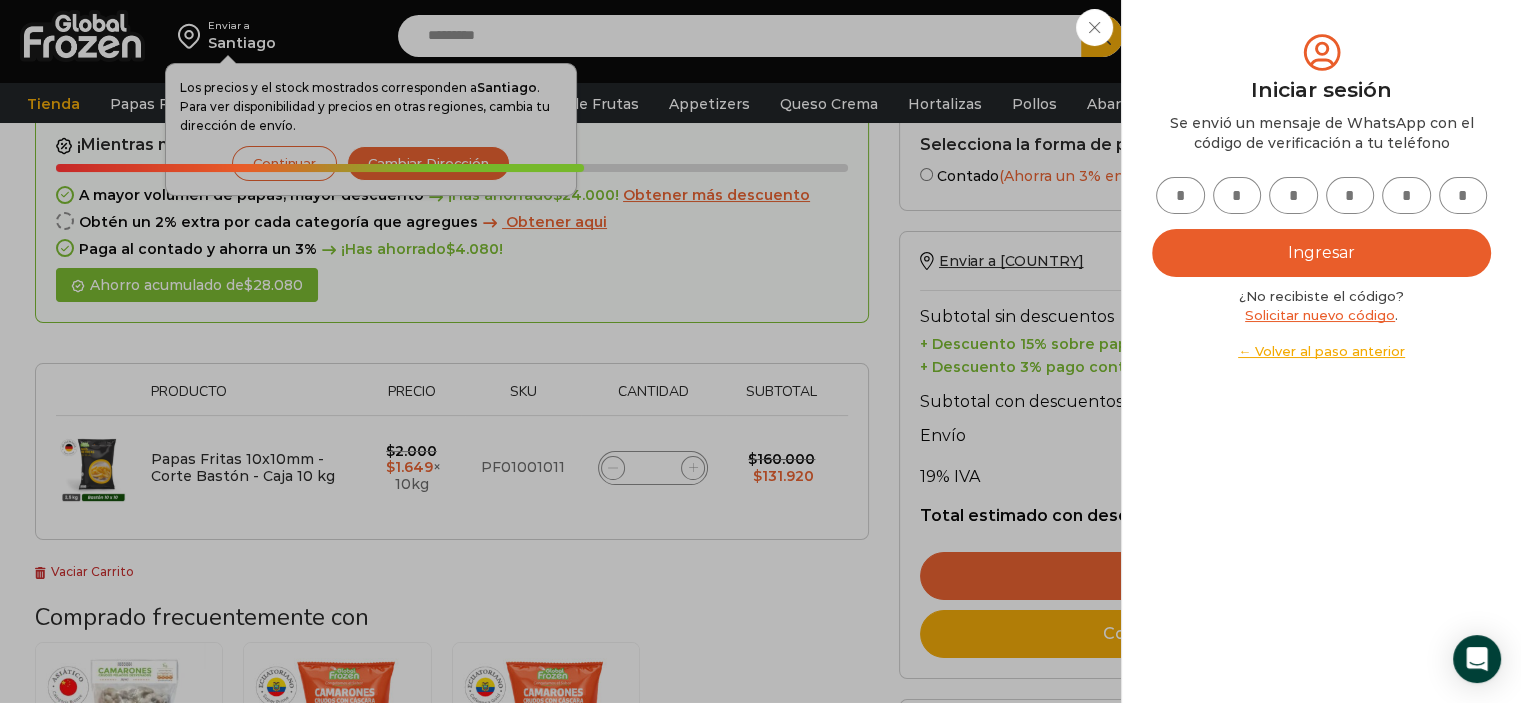 click at bounding box center [1180, 195] 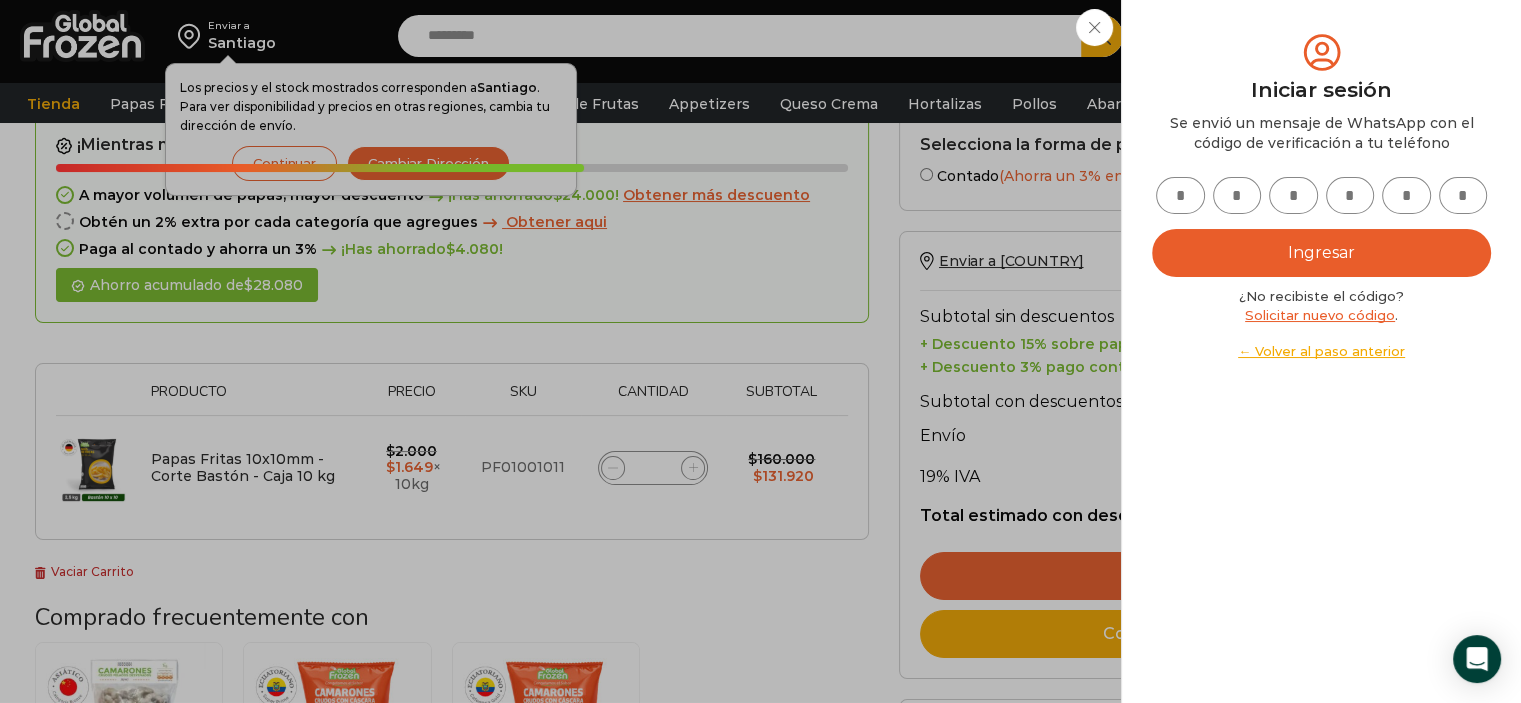 type on "*" 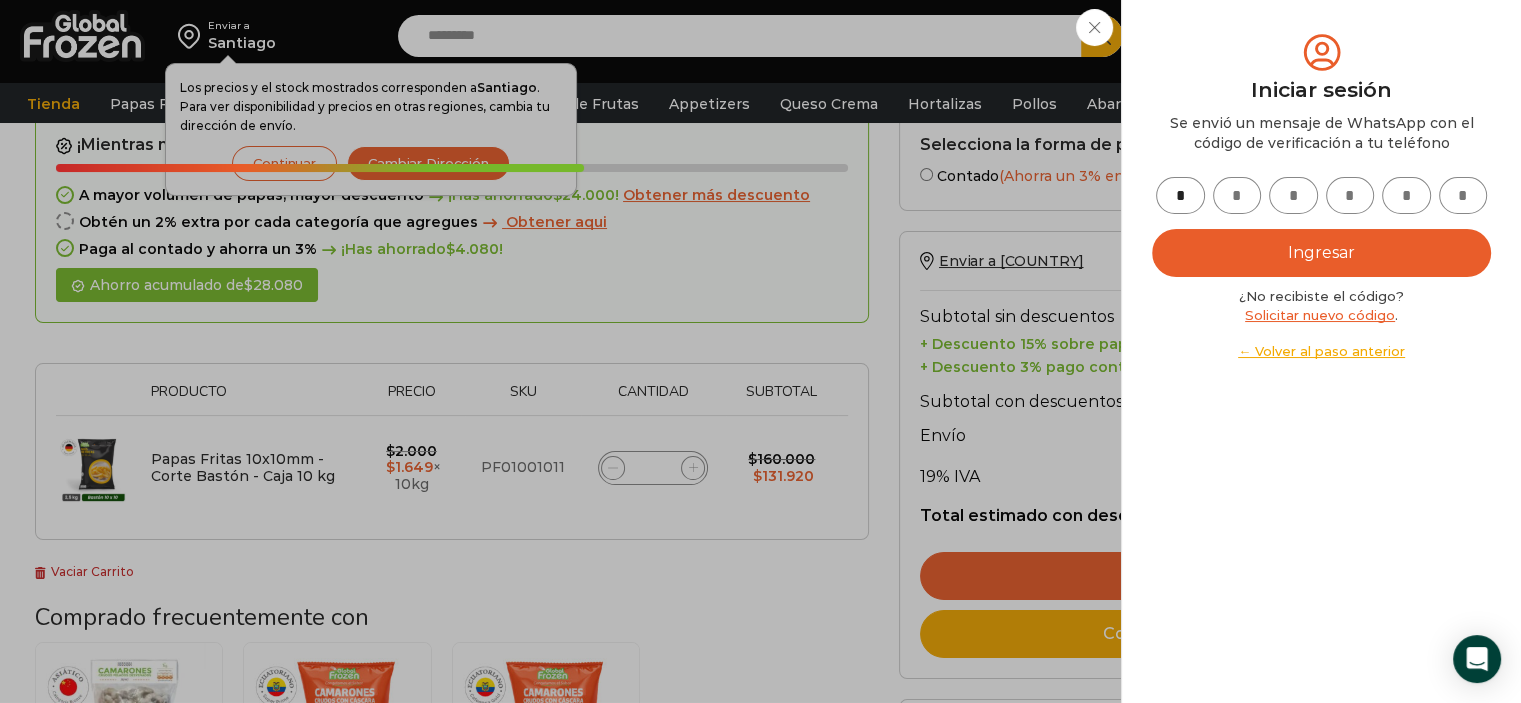 type on "*" 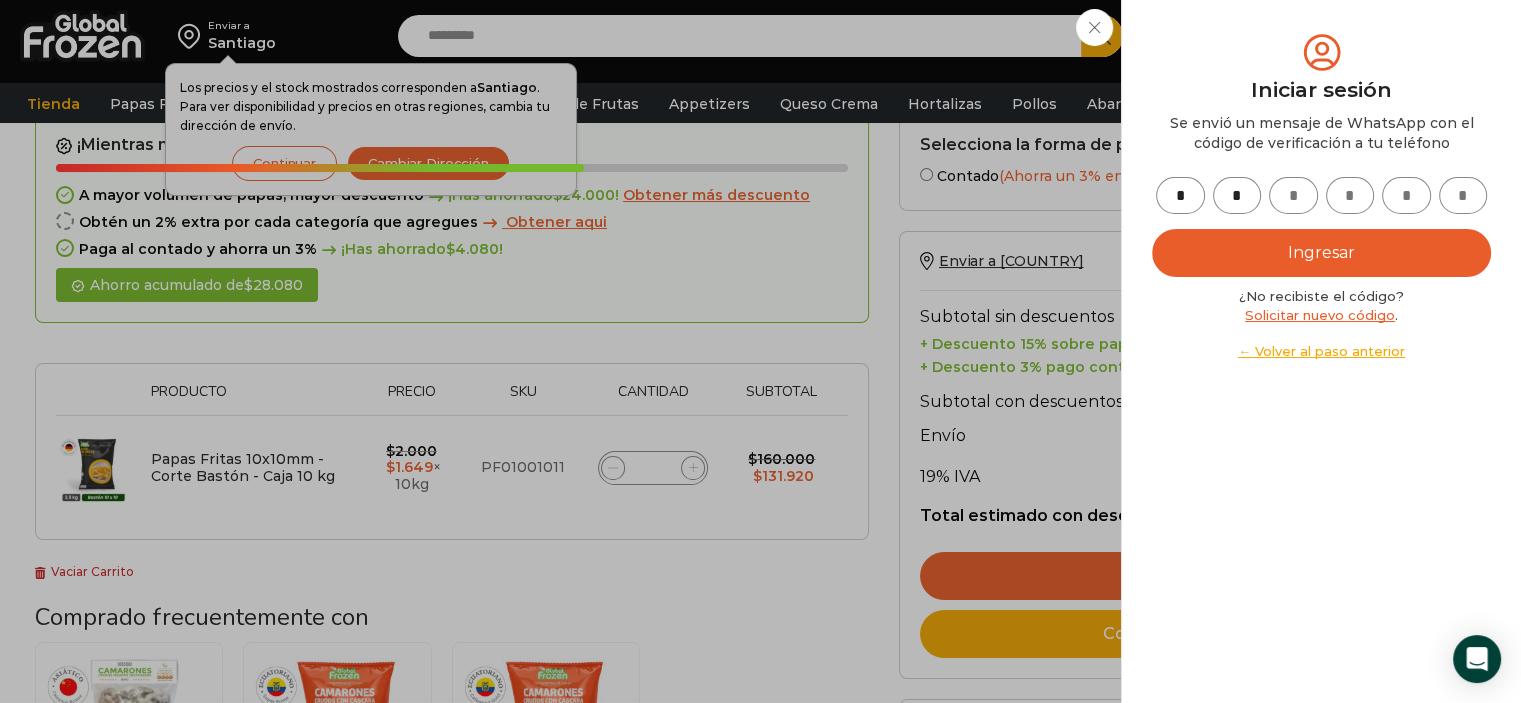 type on "*" 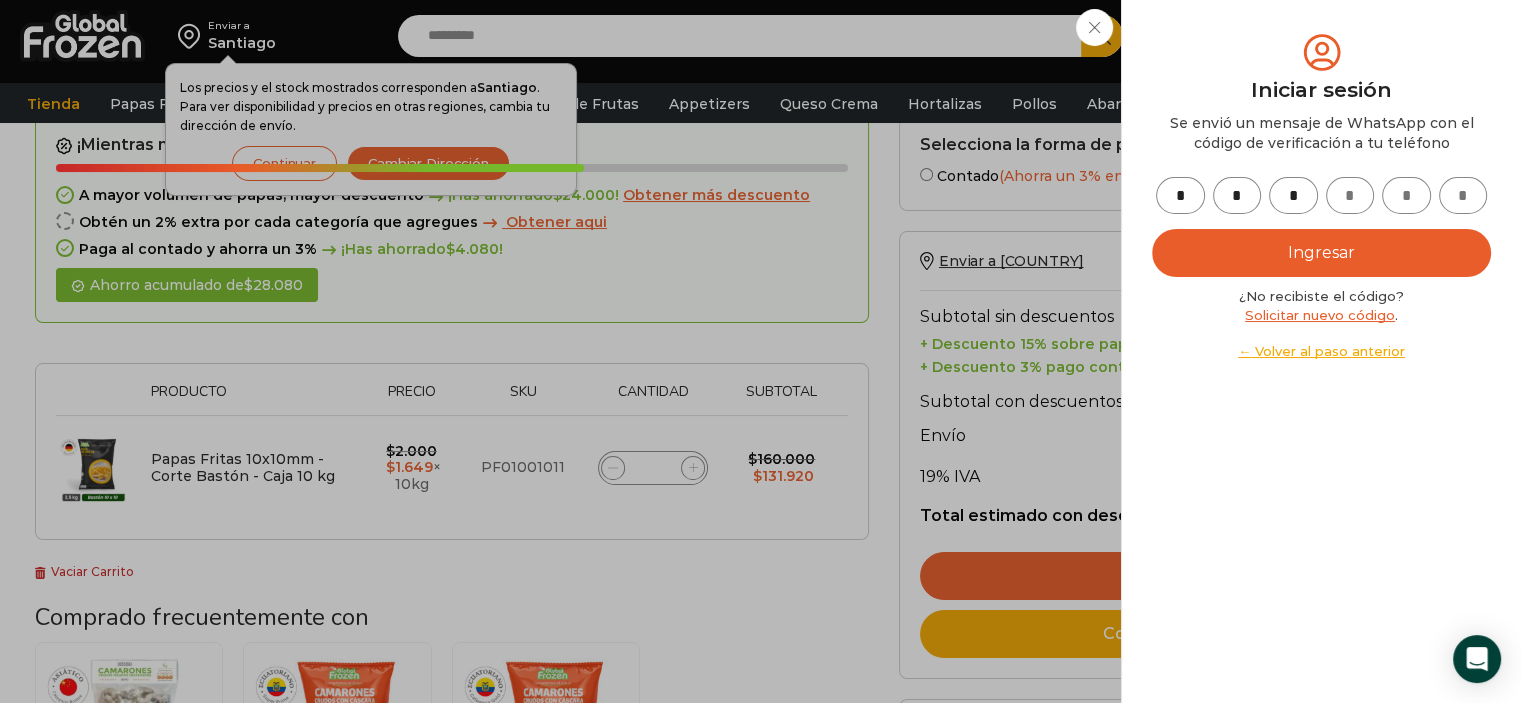 type on "*" 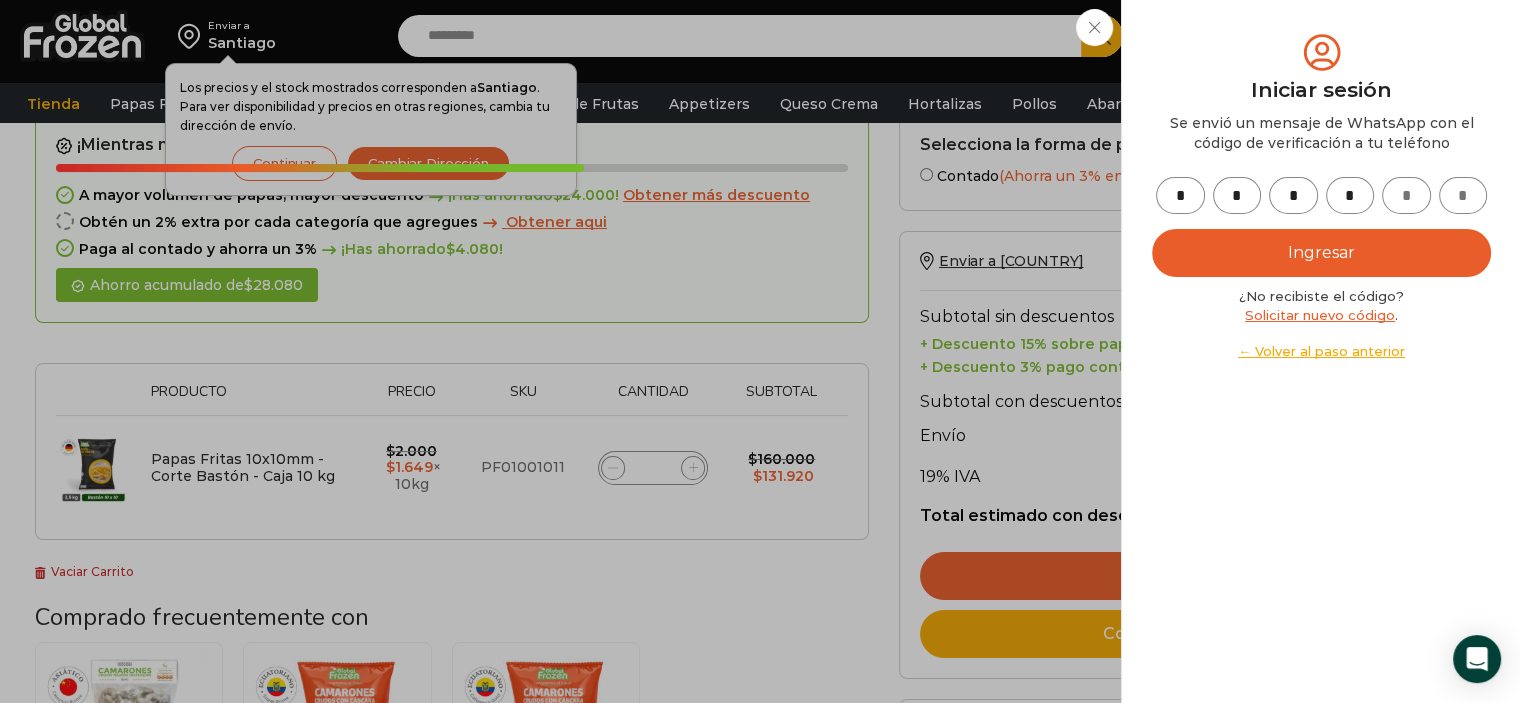 type on "*" 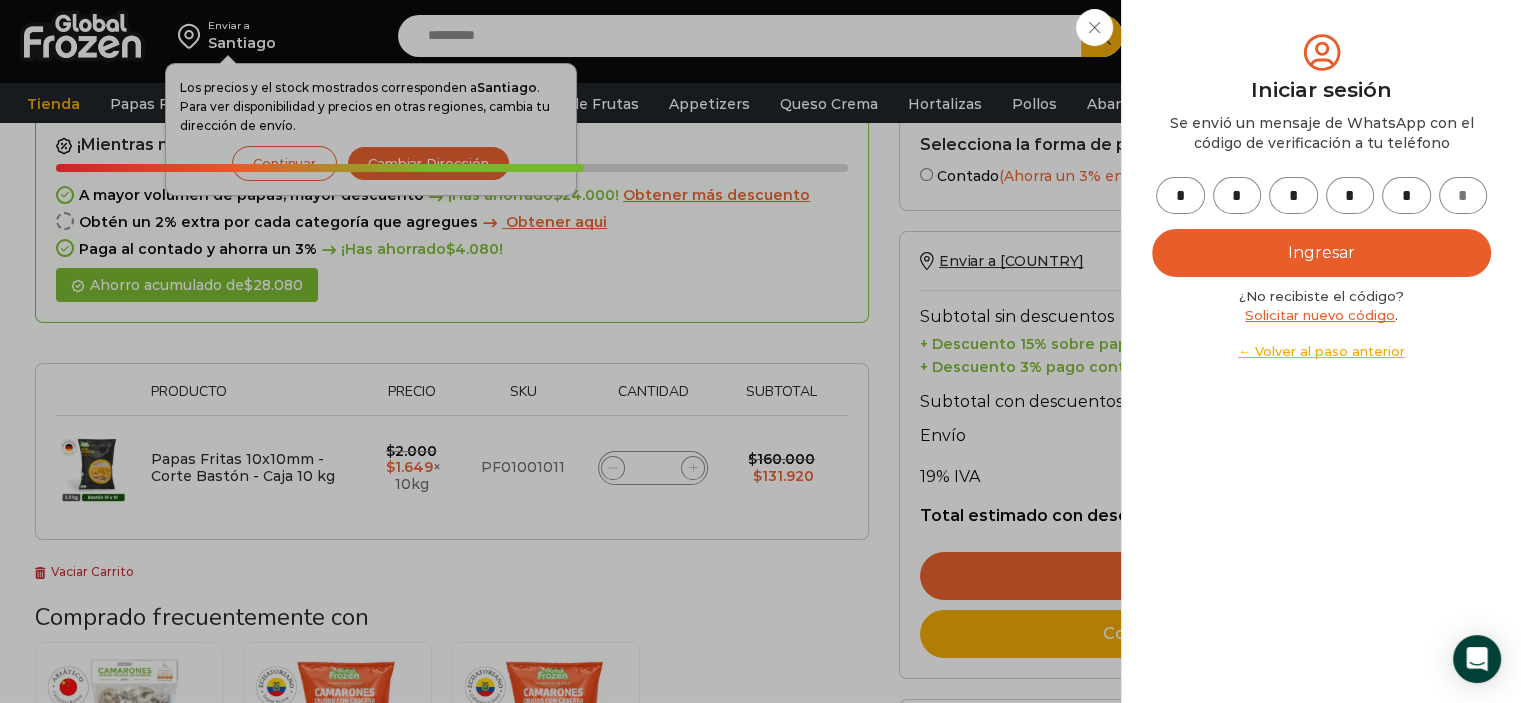 drag, startPoint x: 1364, startPoint y: 195, endPoint x: 1342, endPoint y: 191, distance: 22.36068 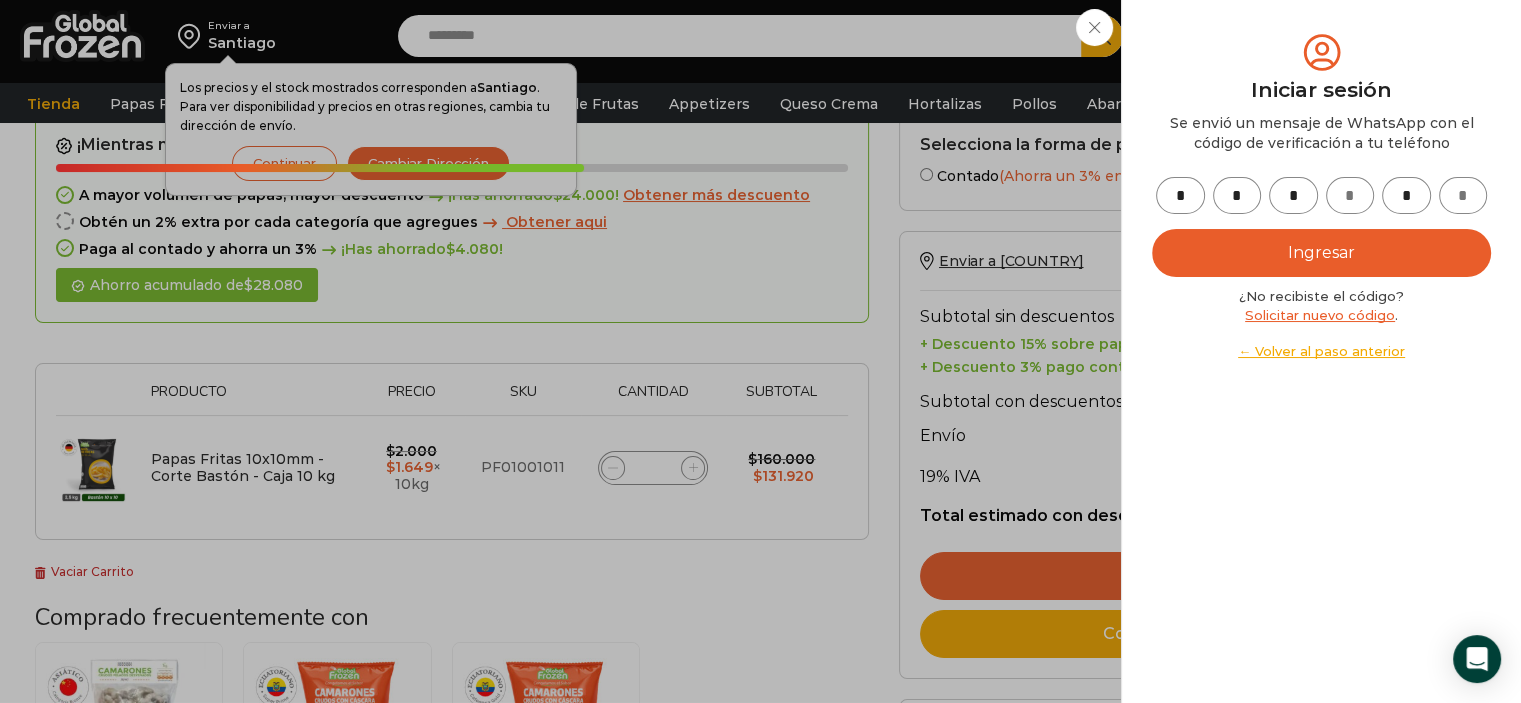 type on "*" 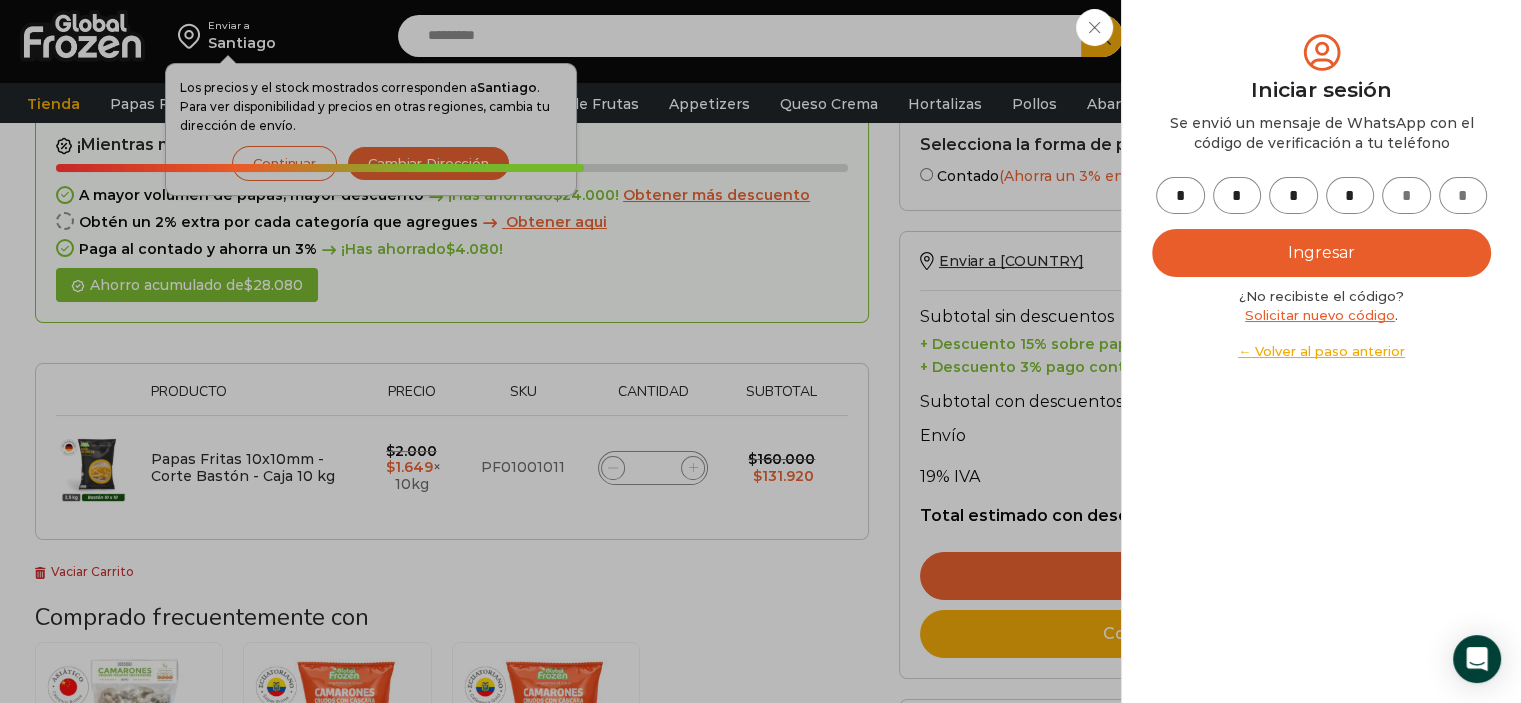 type on "*" 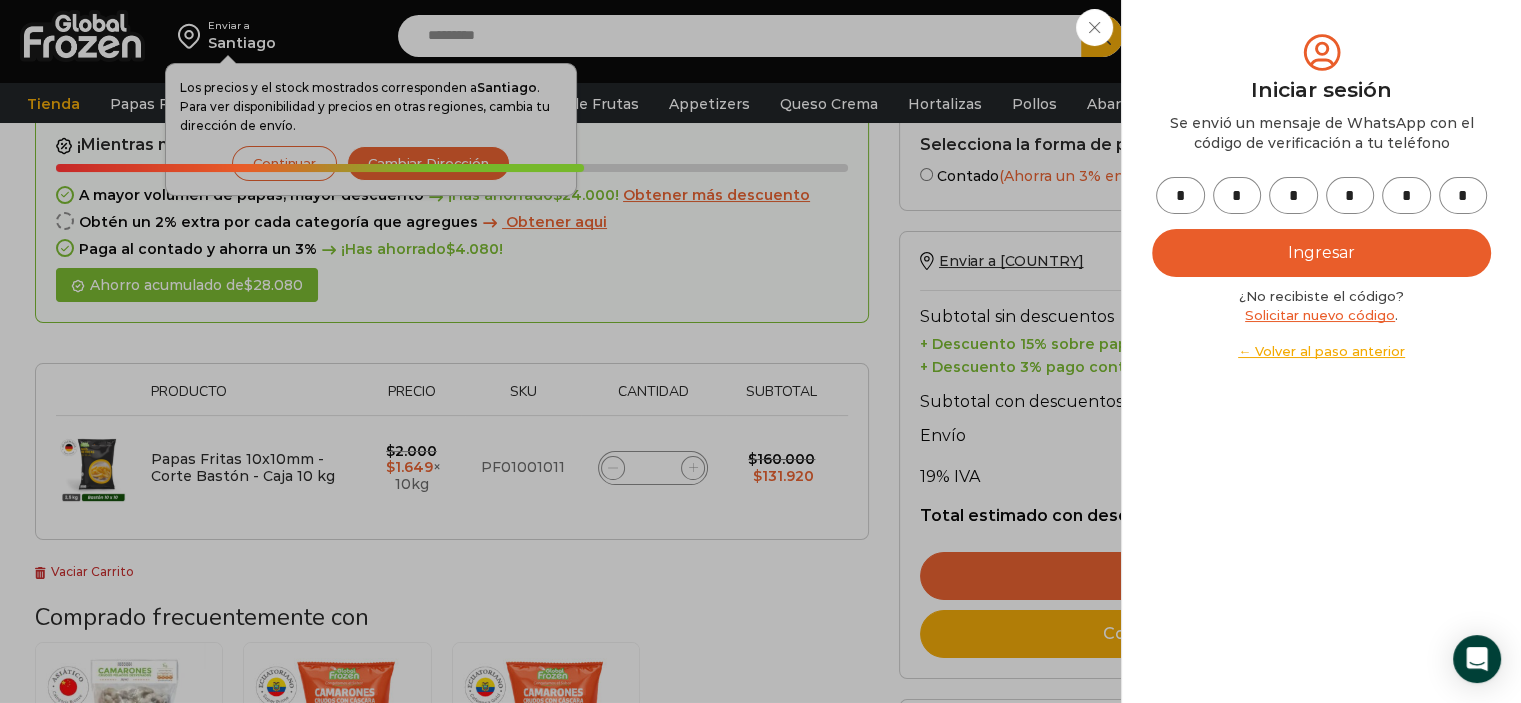 type on "*" 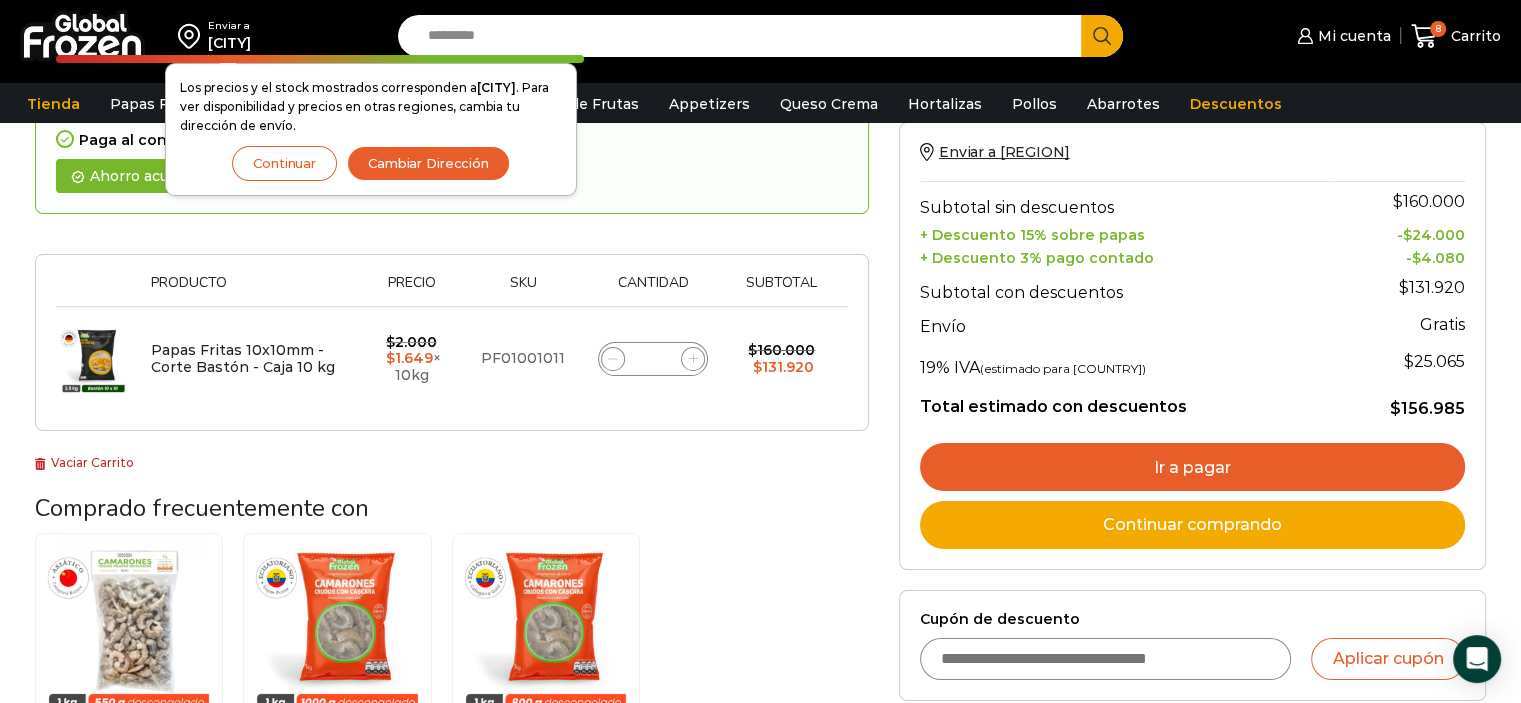 scroll, scrollTop: 300, scrollLeft: 0, axis: vertical 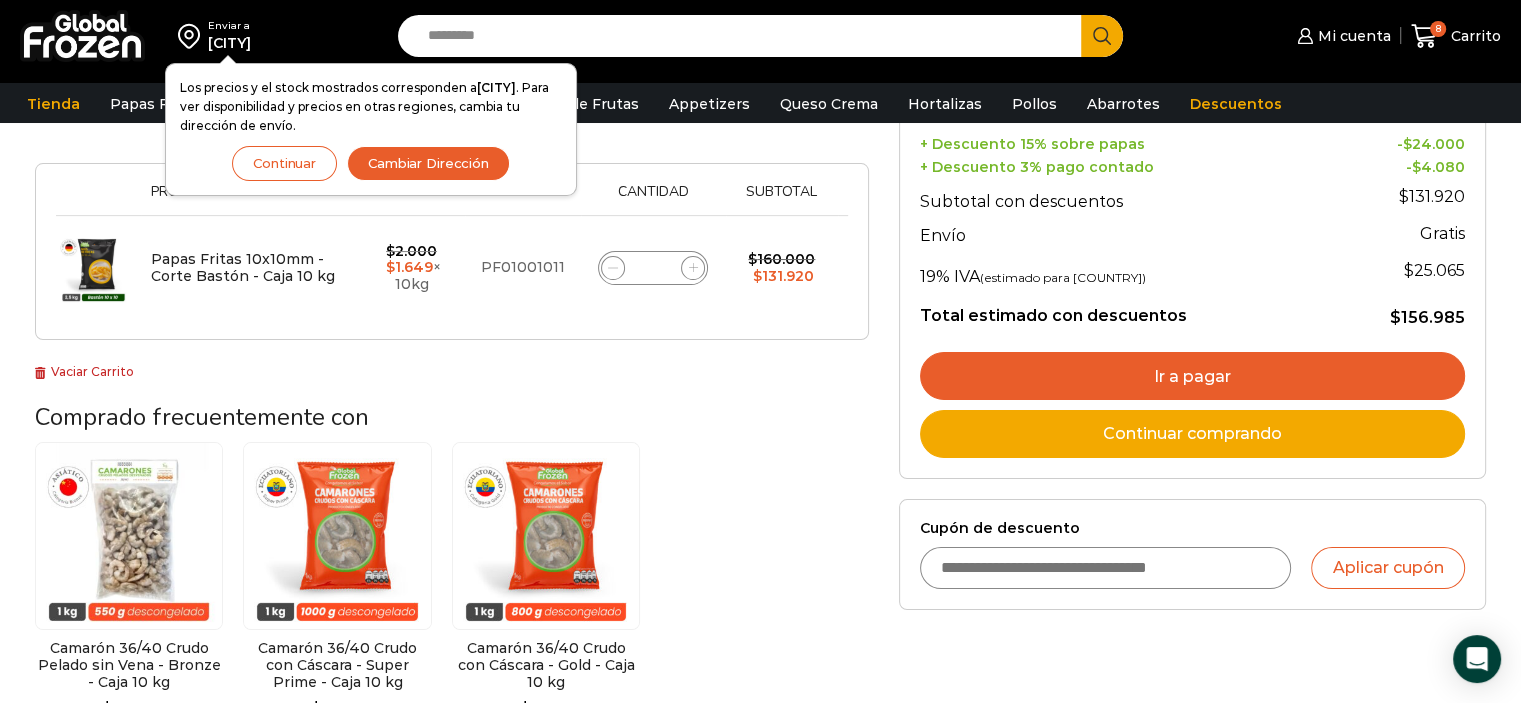 click on "Cupón de descuento" at bounding box center [1106, 568] 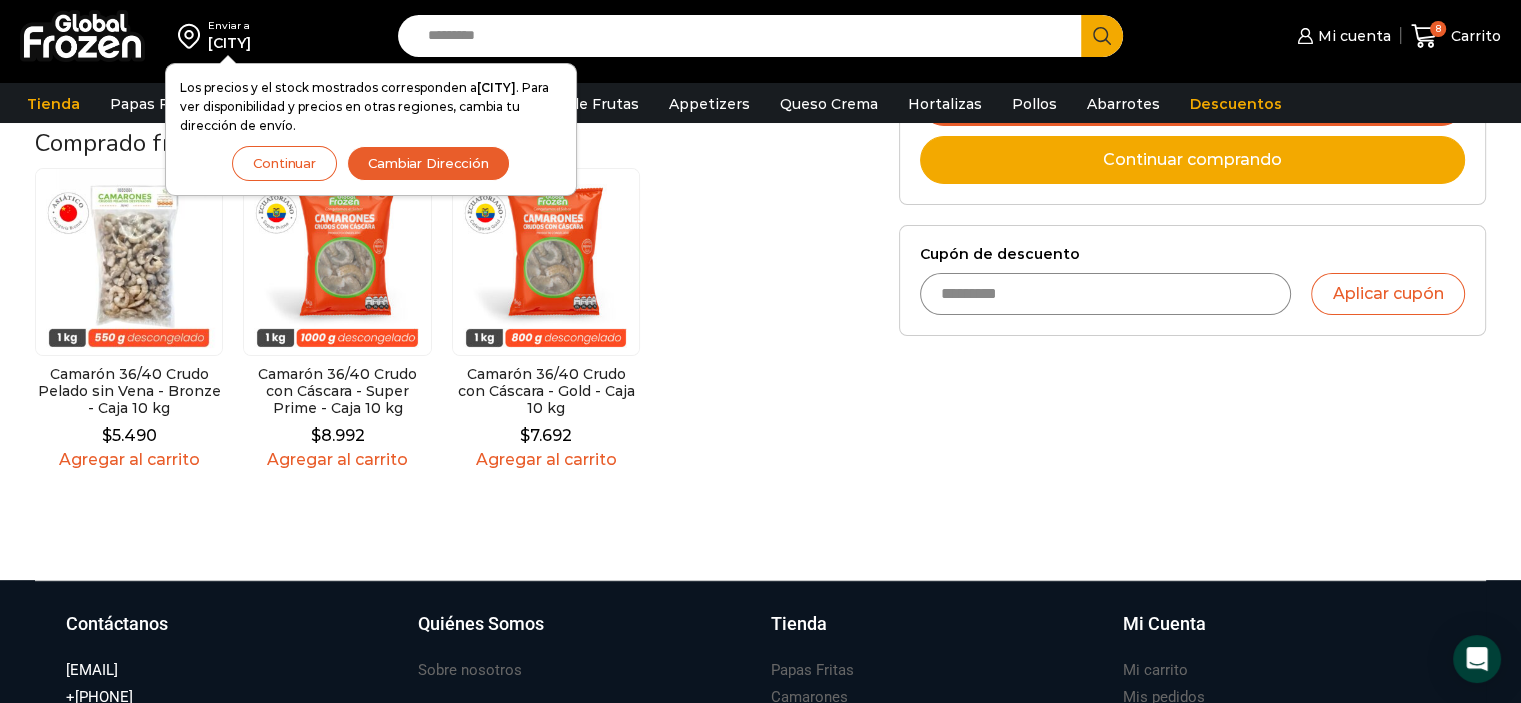 scroll, scrollTop: 700, scrollLeft: 0, axis: vertical 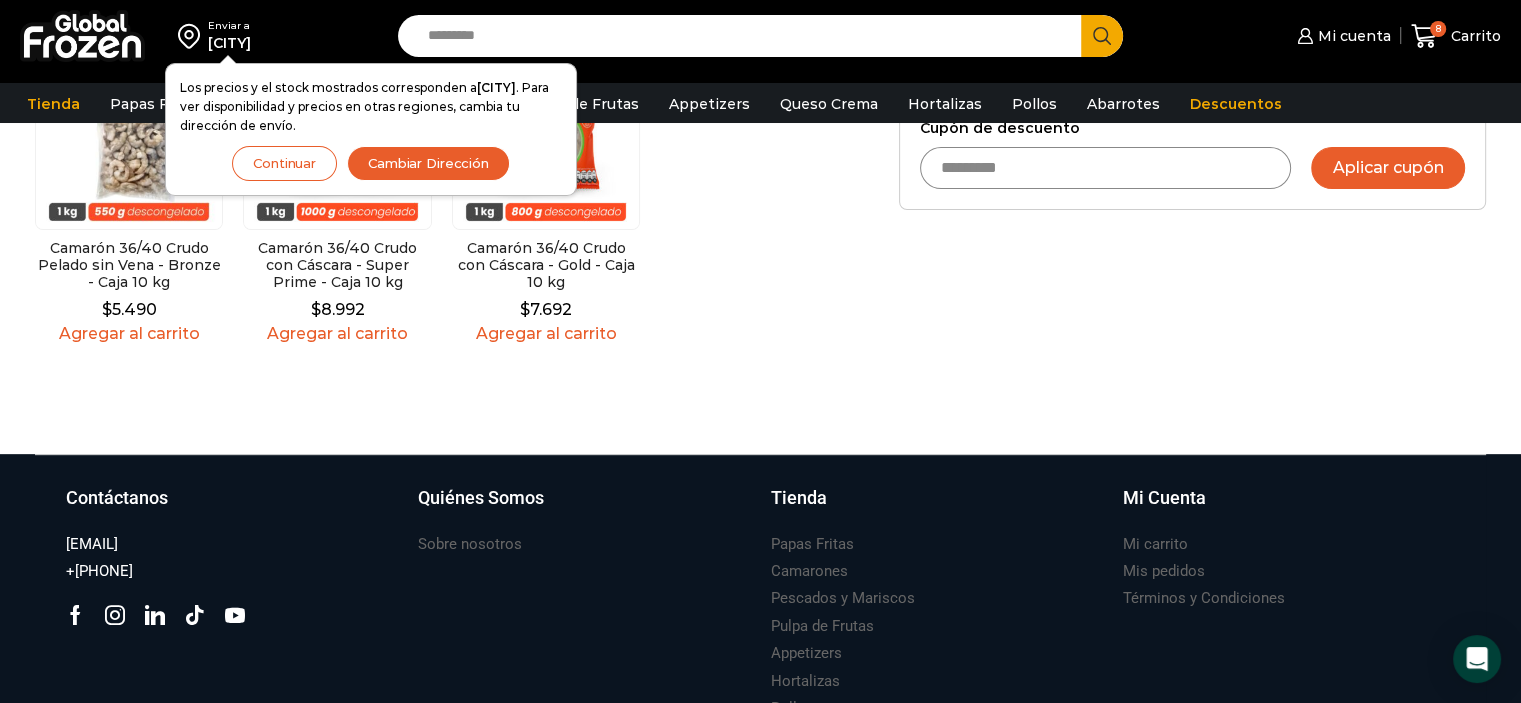 type on "*********" 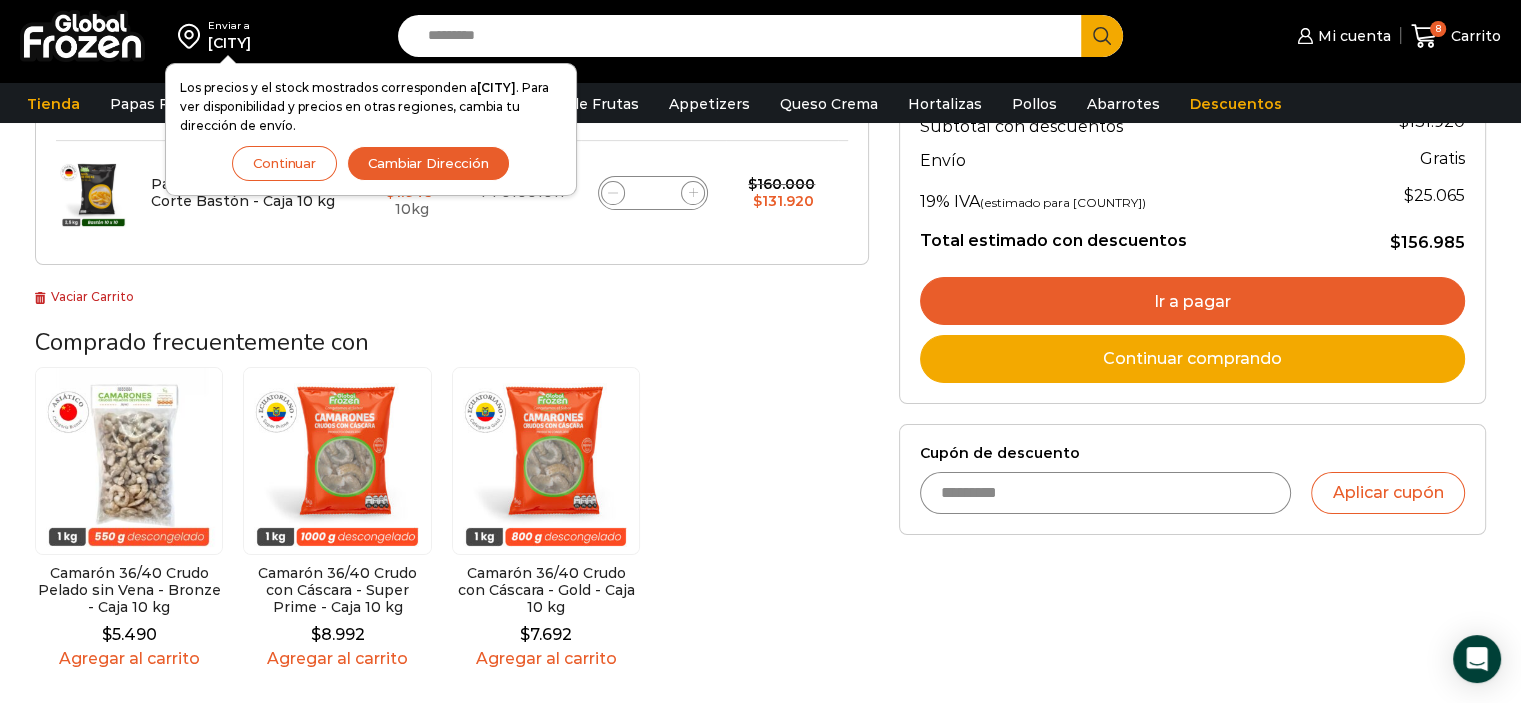 scroll, scrollTop: 400, scrollLeft: 0, axis: vertical 